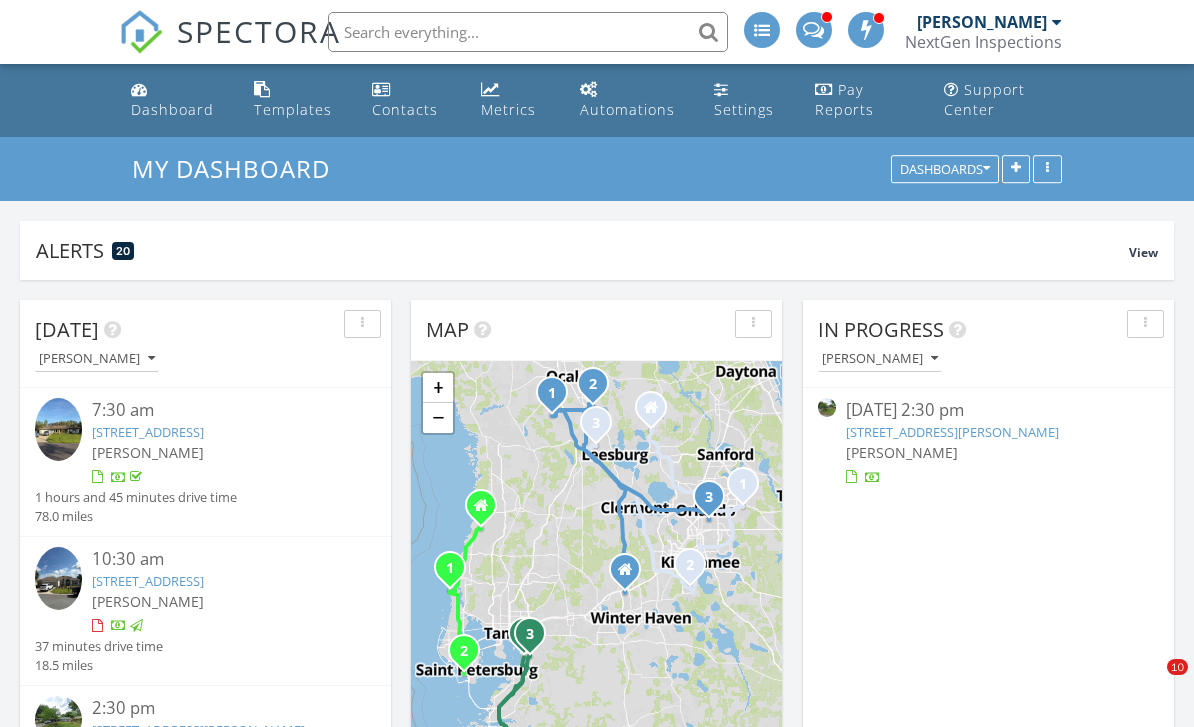 scroll, scrollTop: 974, scrollLeft: 0, axis: vertical 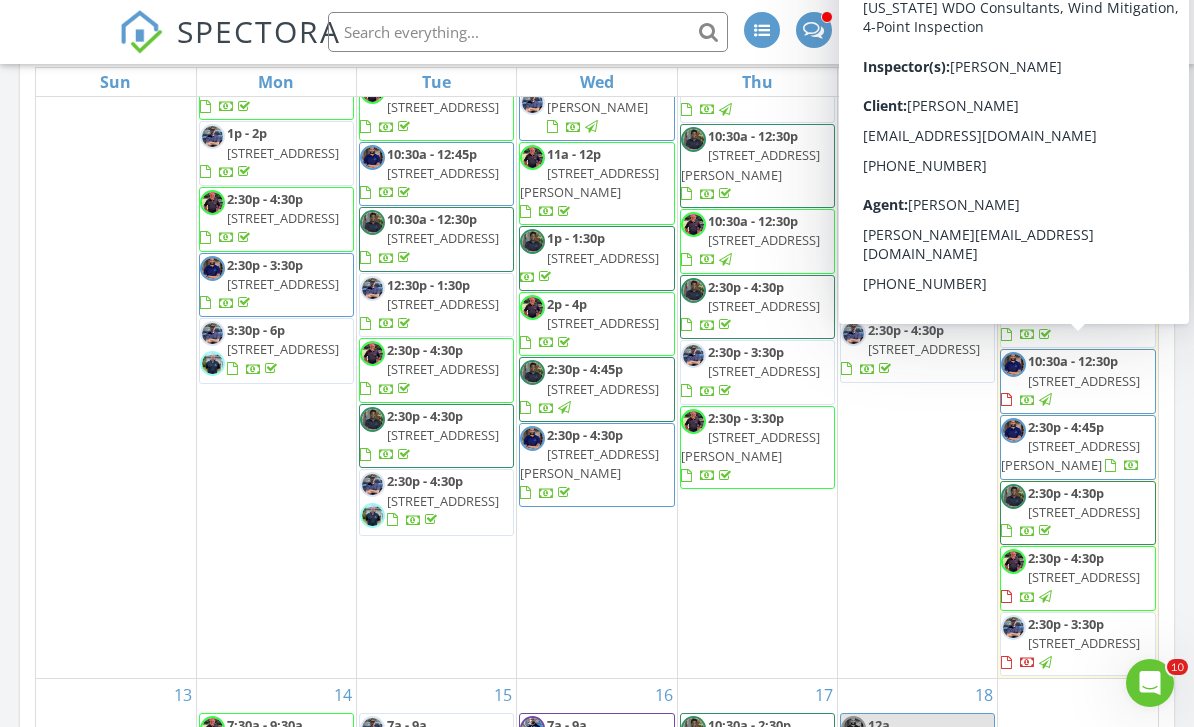 click on "[STREET_ADDRESS][PERSON_NAME]" at bounding box center (1070, 455) 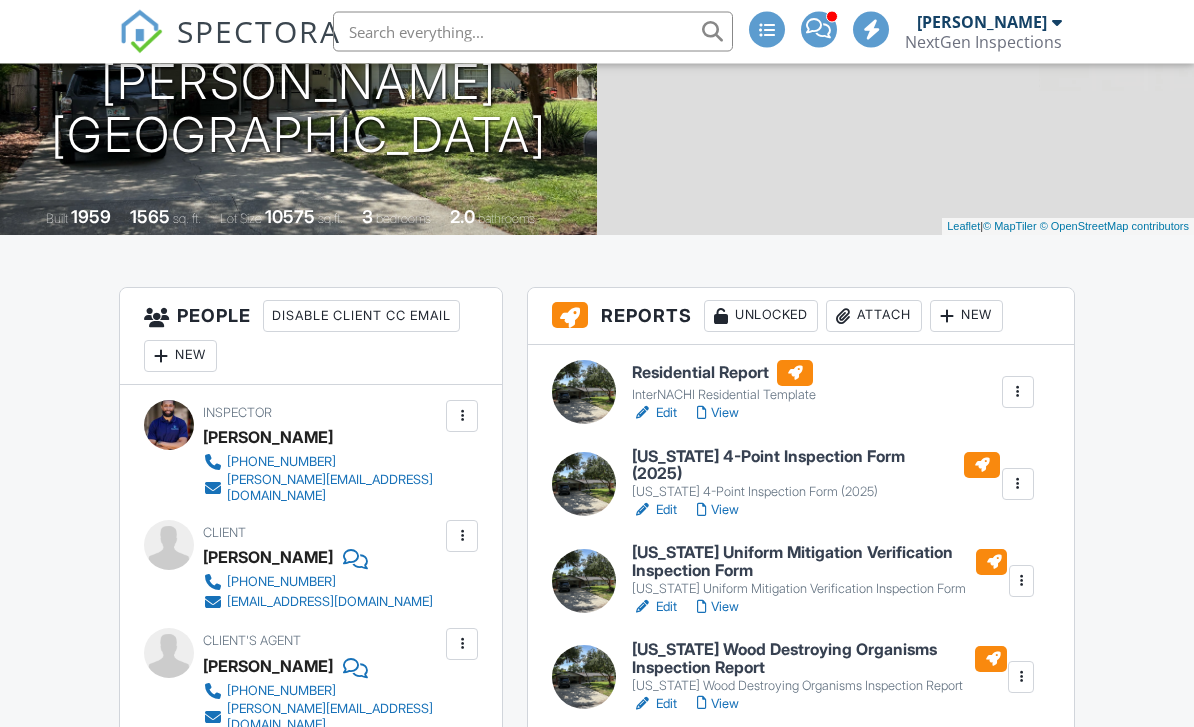scroll, scrollTop: 0, scrollLeft: 0, axis: both 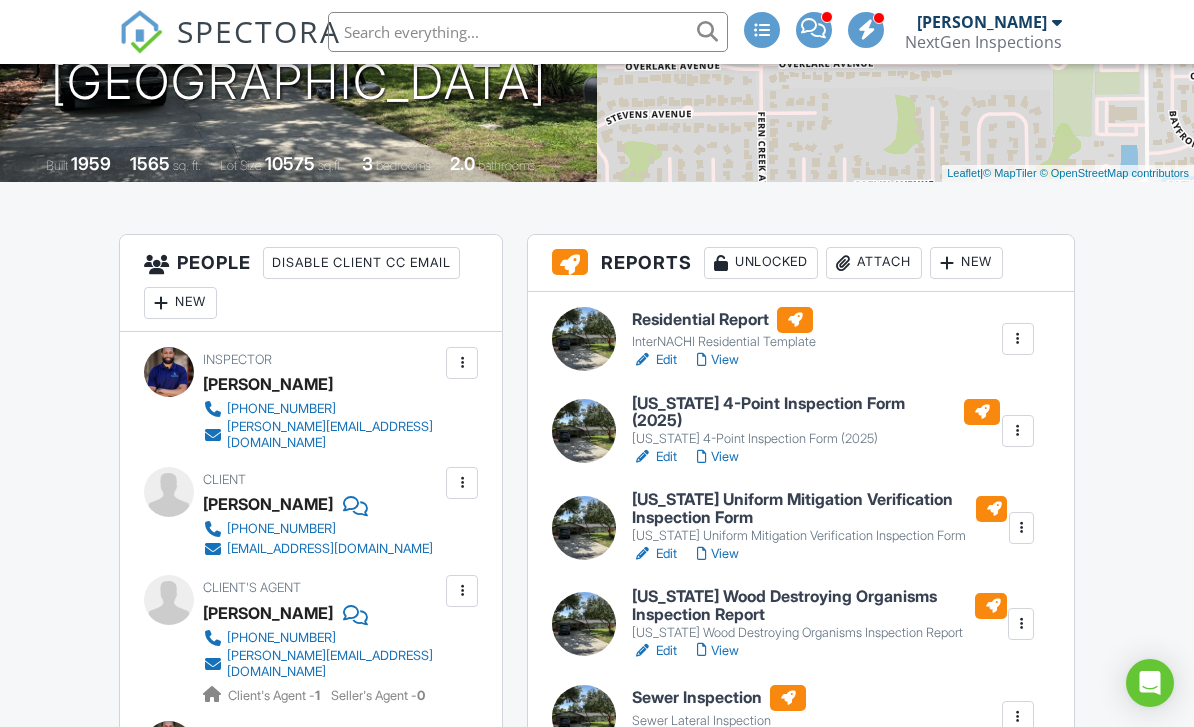 click on "View" at bounding box center [718, 360] 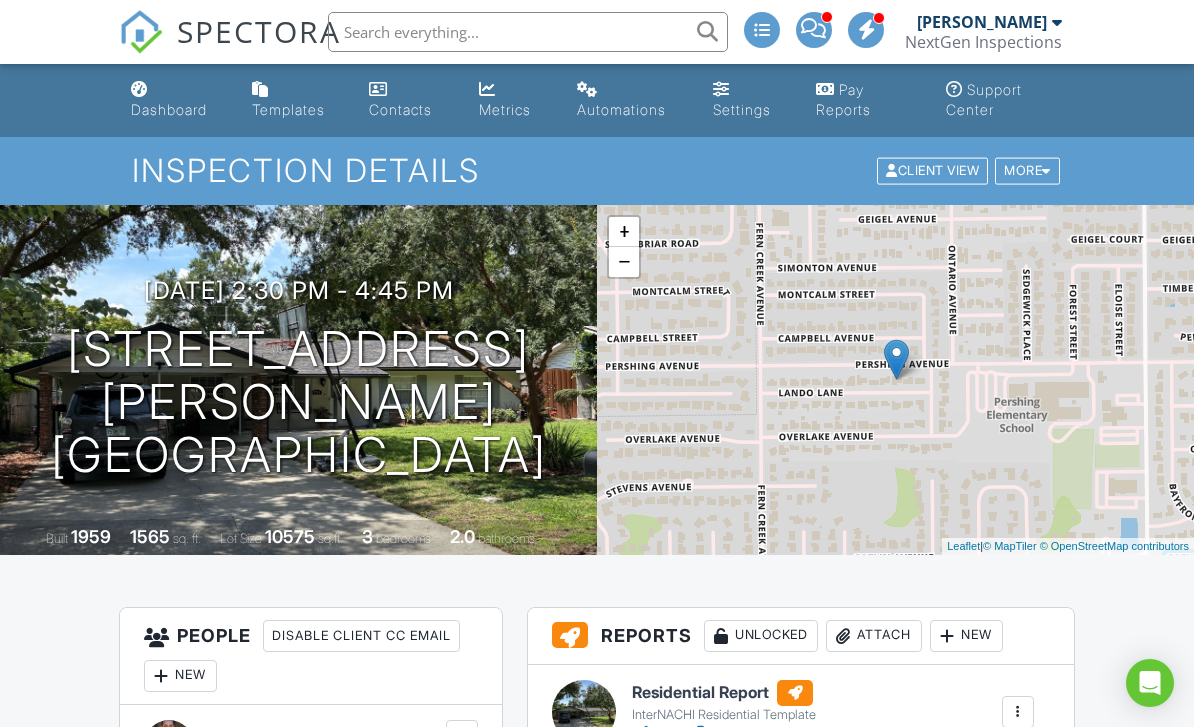 scroll, scrollTop: 0, scrollLeft: 0, axis: both 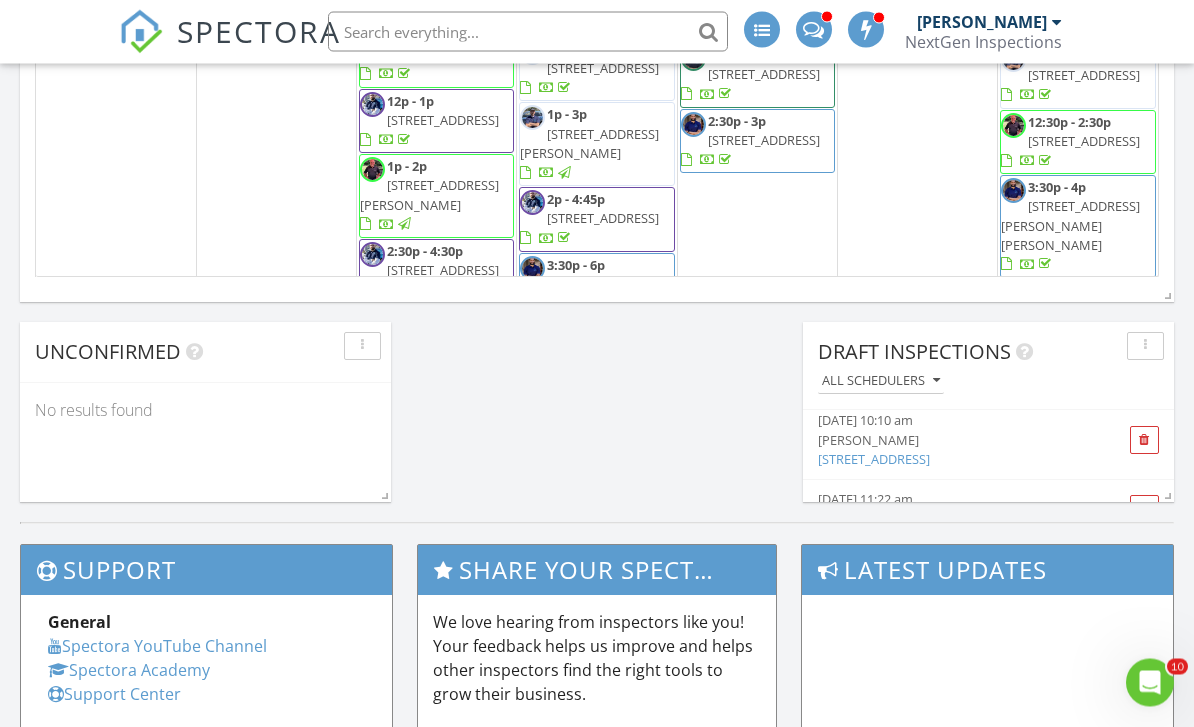 click on "1522 Whitewater Falls Dr, Orlando, FL" at bounding box center (874, 460) 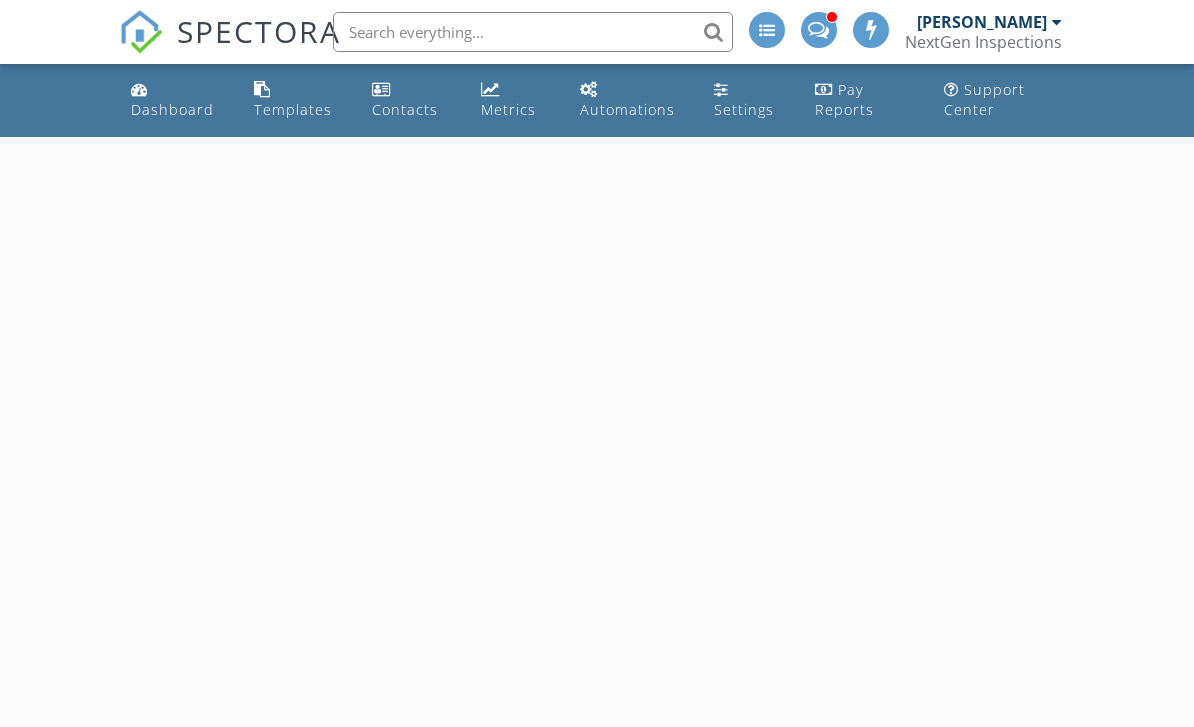 scroll, scrollTop: 0, scrollLeft: 0, axis: both 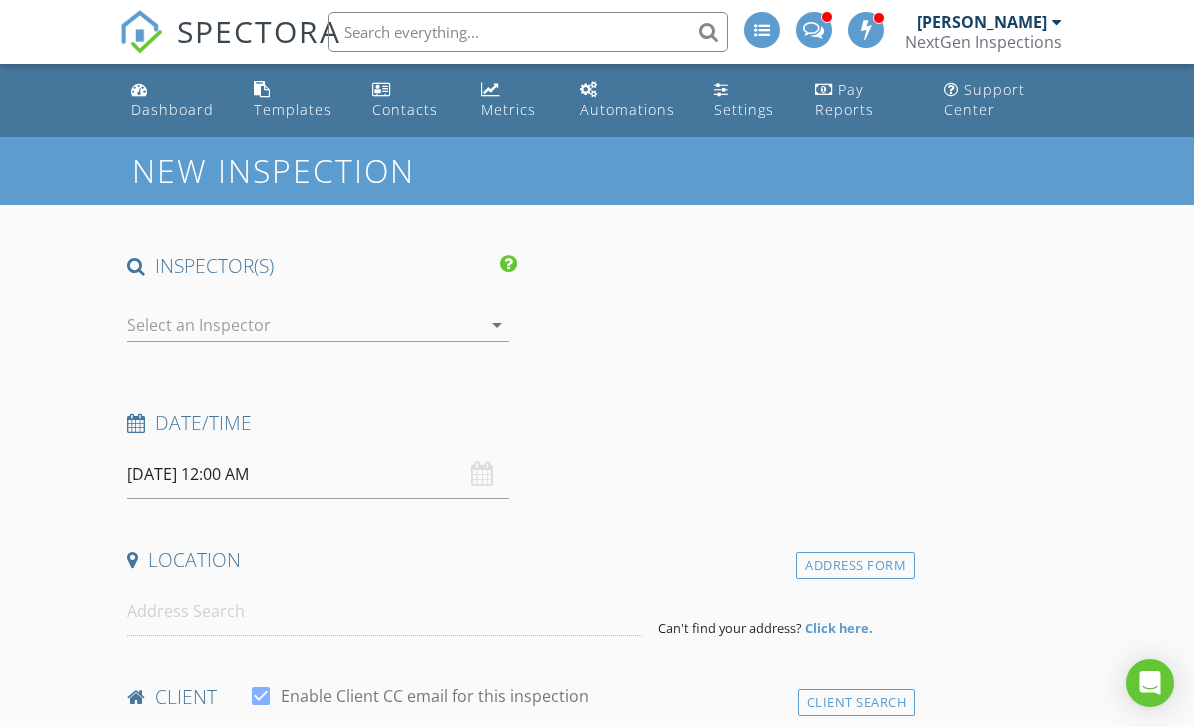 type on "Marquis" 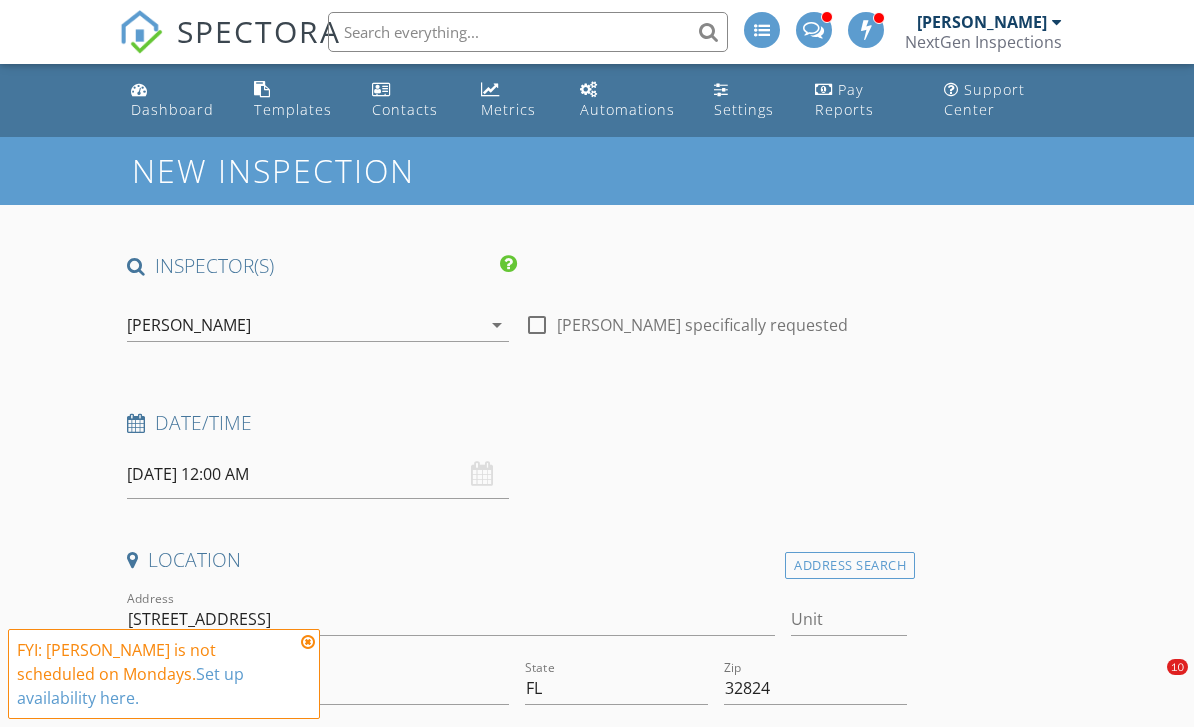 scroll, scrollTop: 119, scrollLeft: 0, axis: vertical 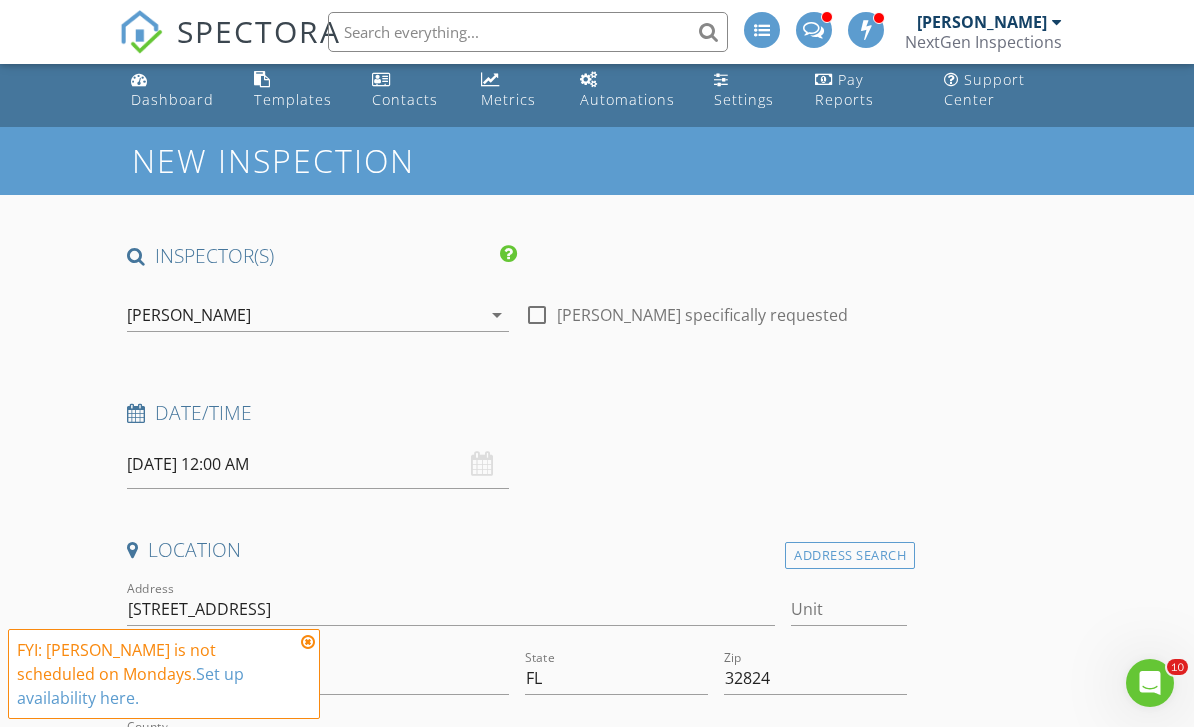 click on "Dashboard" at bounding box center (172, 99) 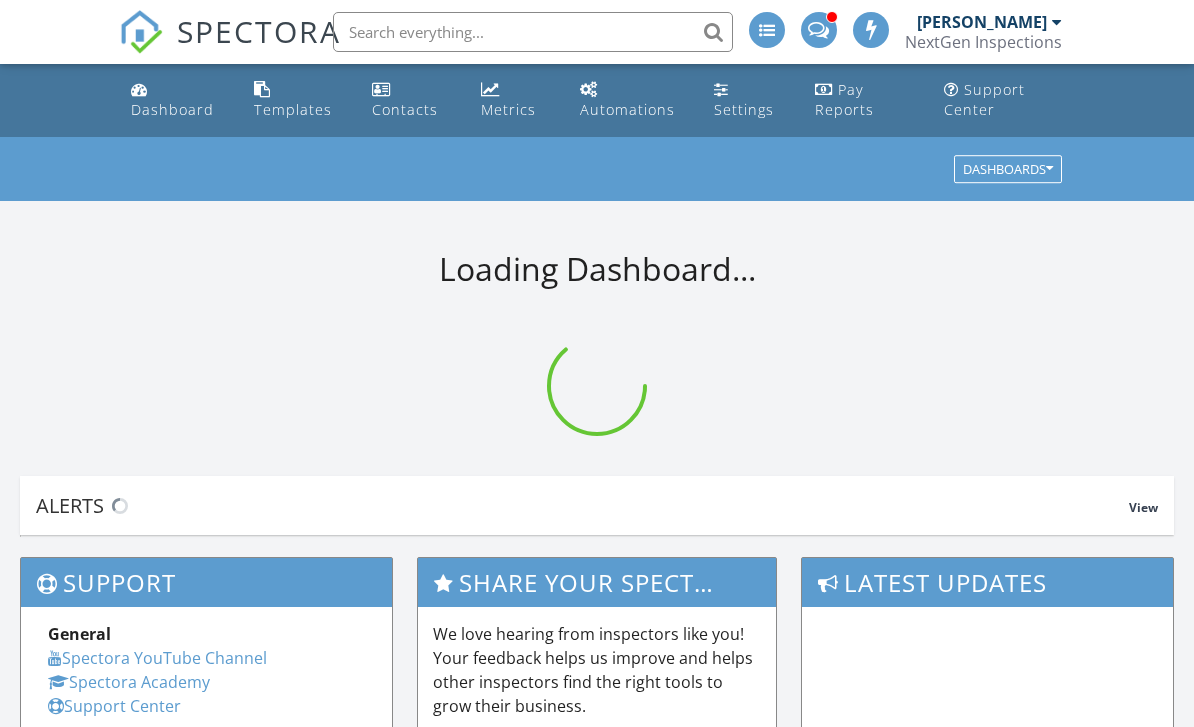 scroll, scrollTop: 0, scrollLeft: 0, axis: both 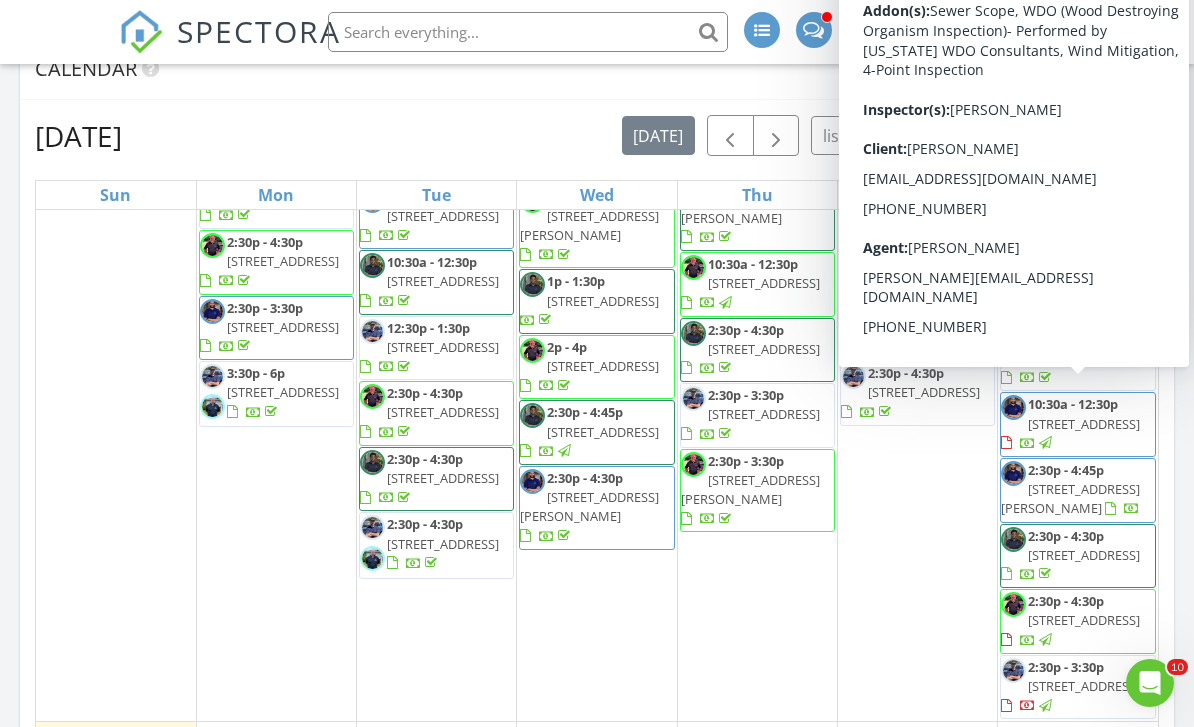 click at bounding box center [1122, 509] 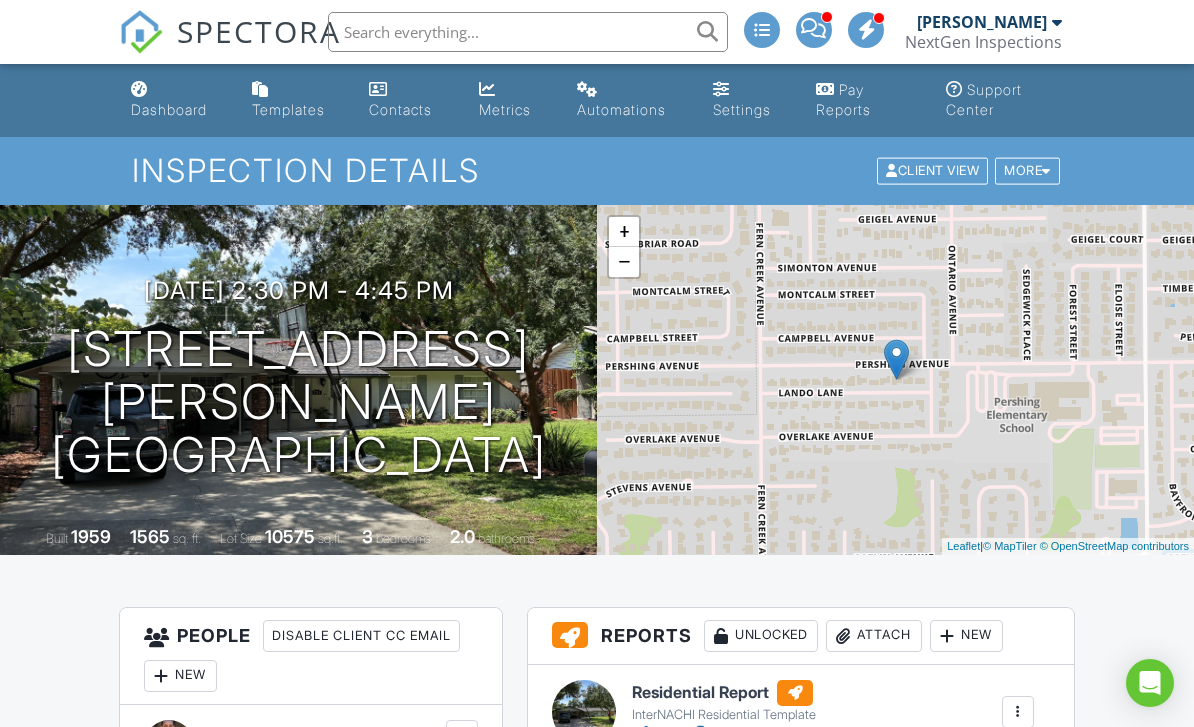 scroll, scrollTop: 466, scrollLeft: 0, axis: vertical 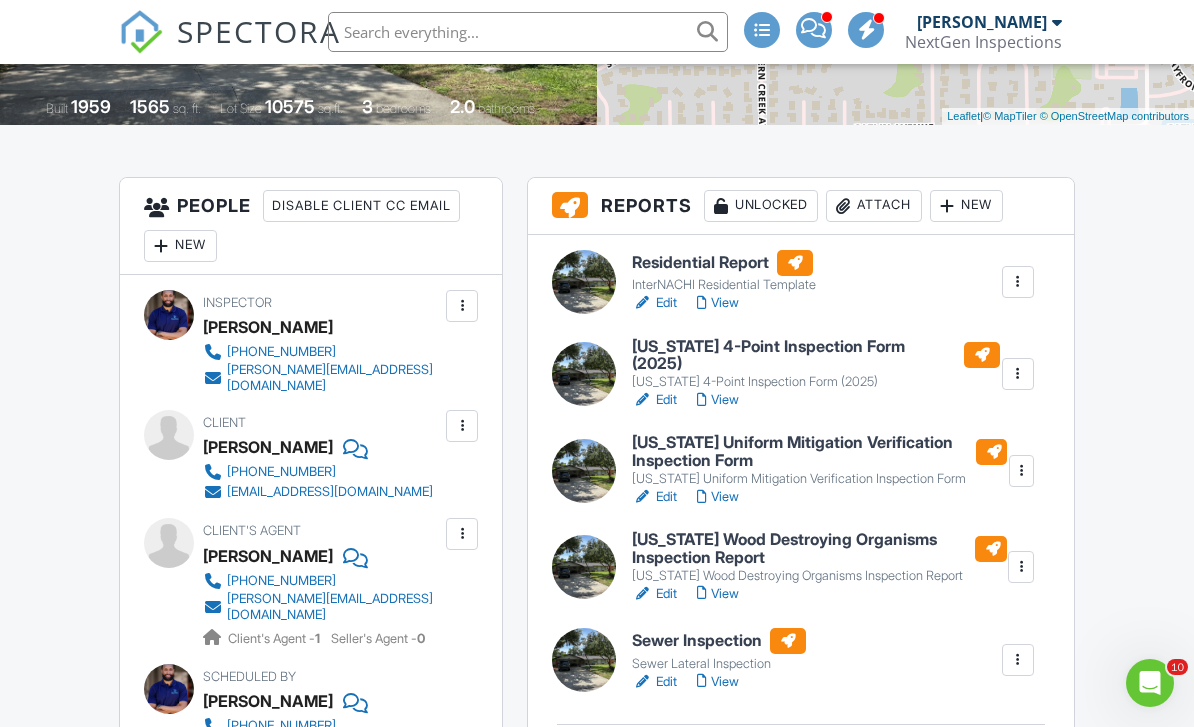 click on "View" at bounding box center [718, 303] 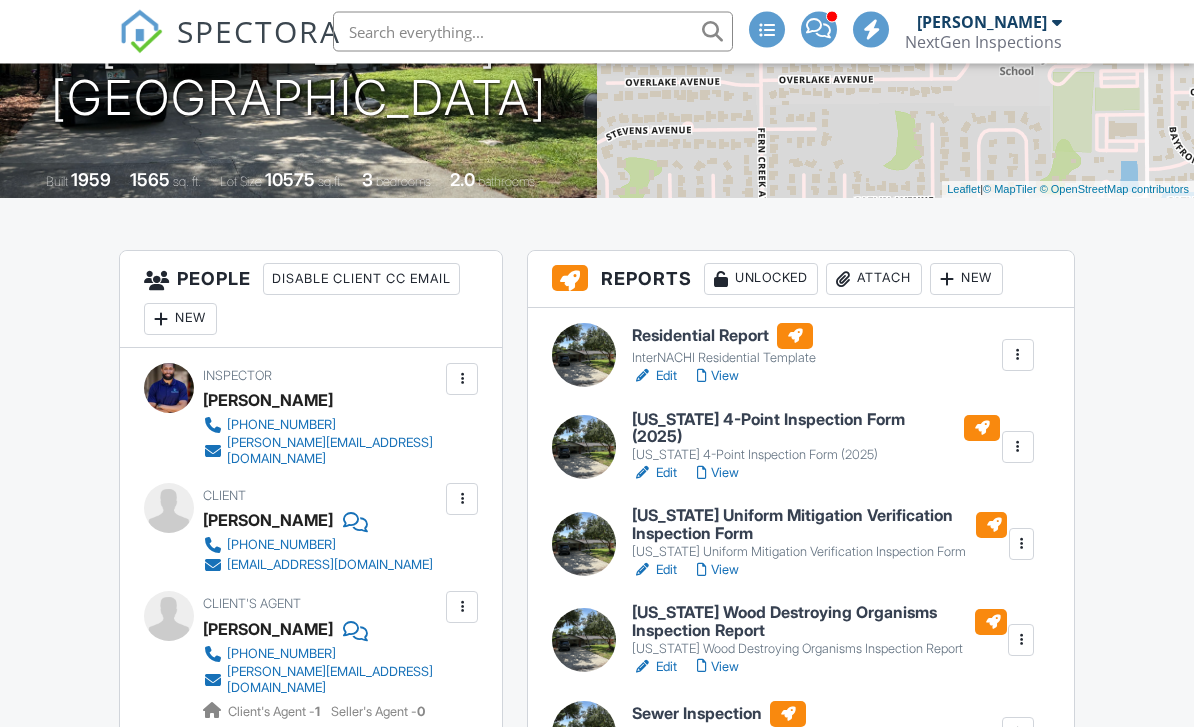 scroll, scrollTop: 389, scrollLeft: 0, axis: vertical 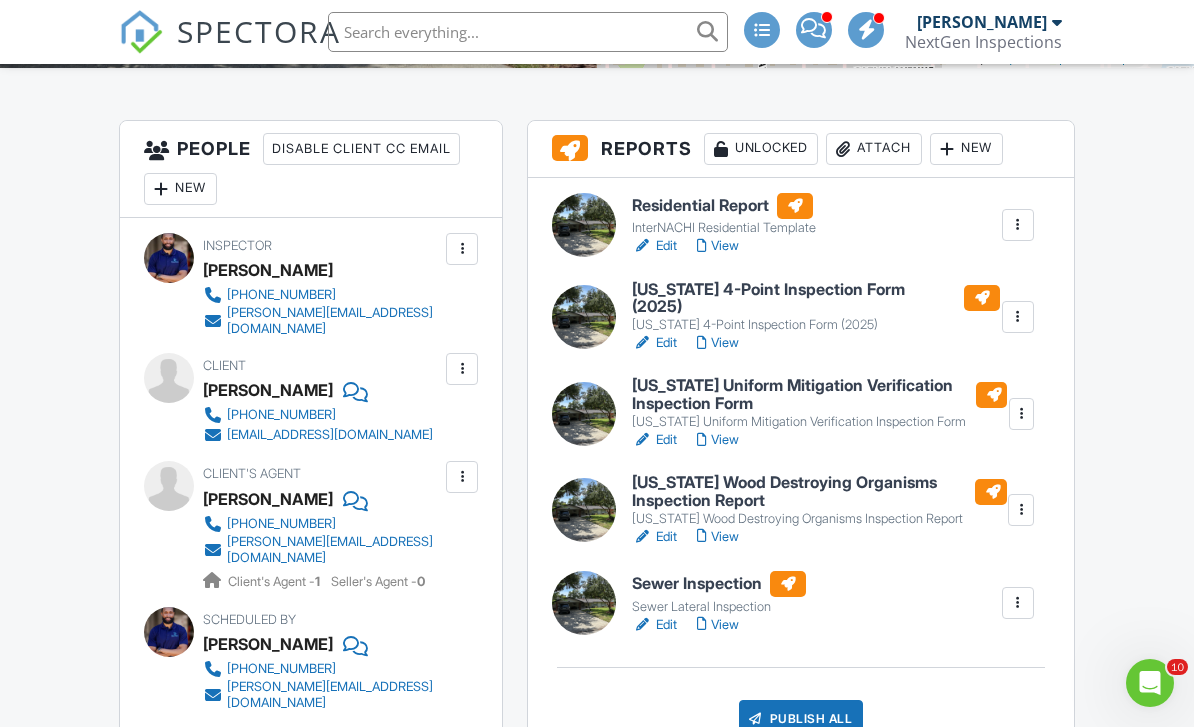 click on "View" at bounding box center [718, 343] 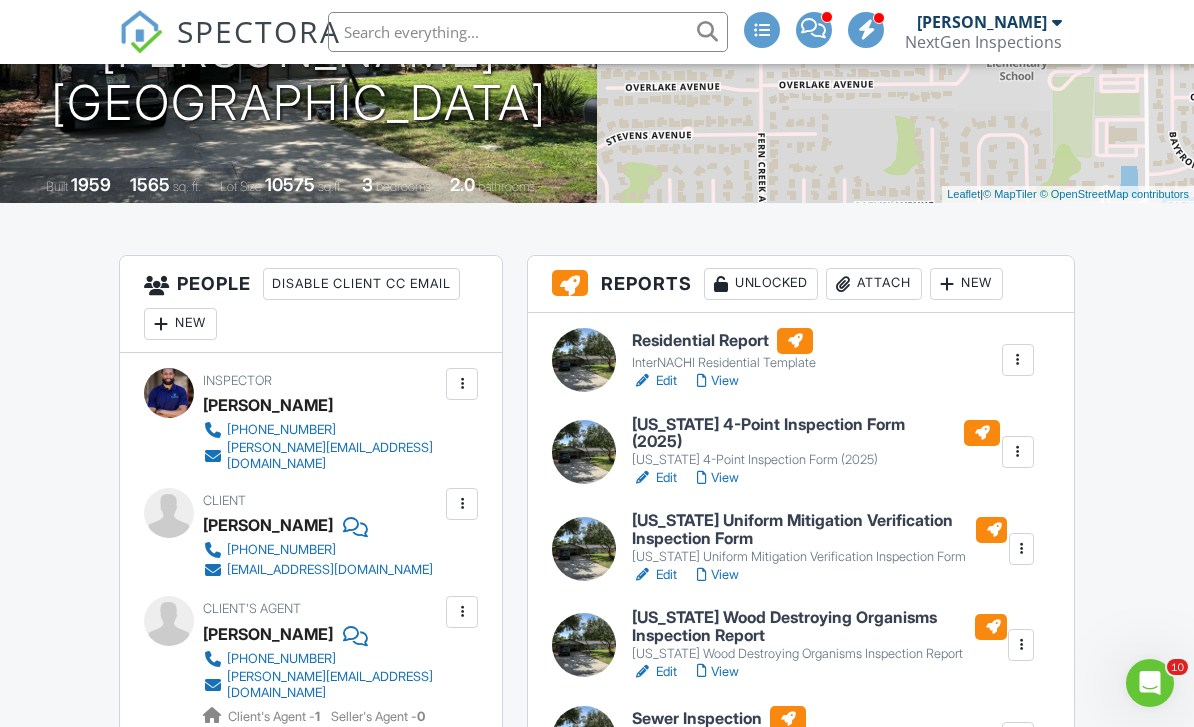 scroll, scrollTop: 488, scrollLeft: 0, axis: vertical 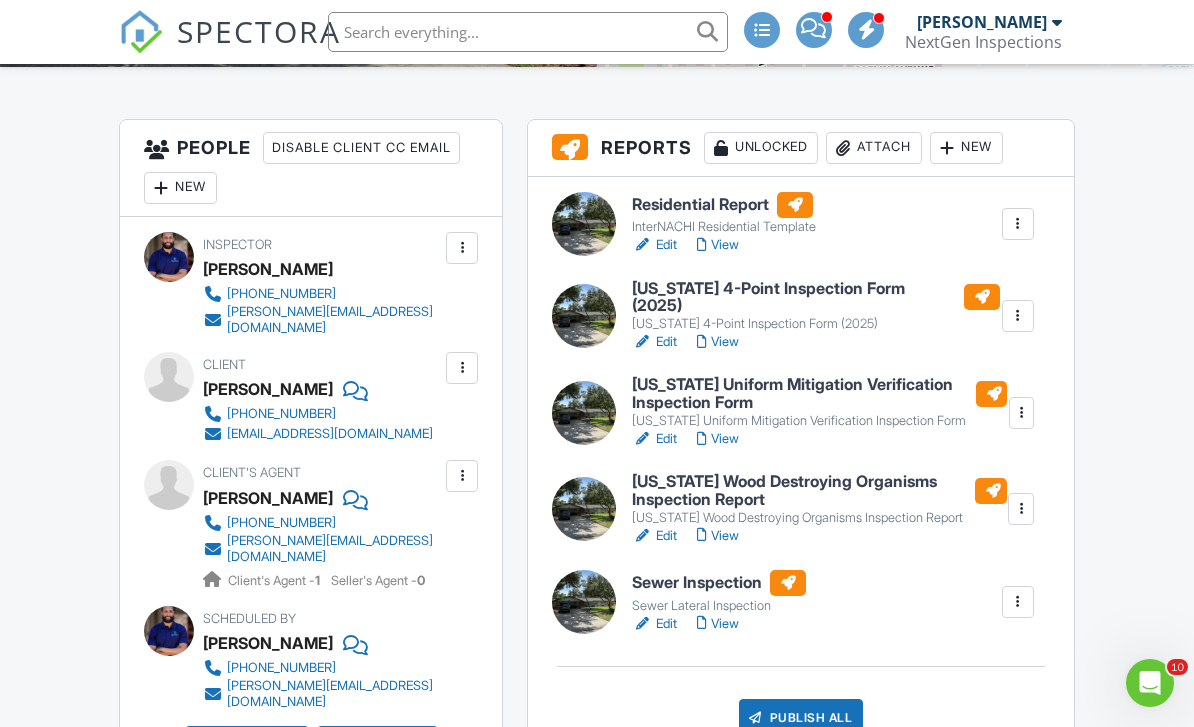click on "View" at bounding box center [718, 439] 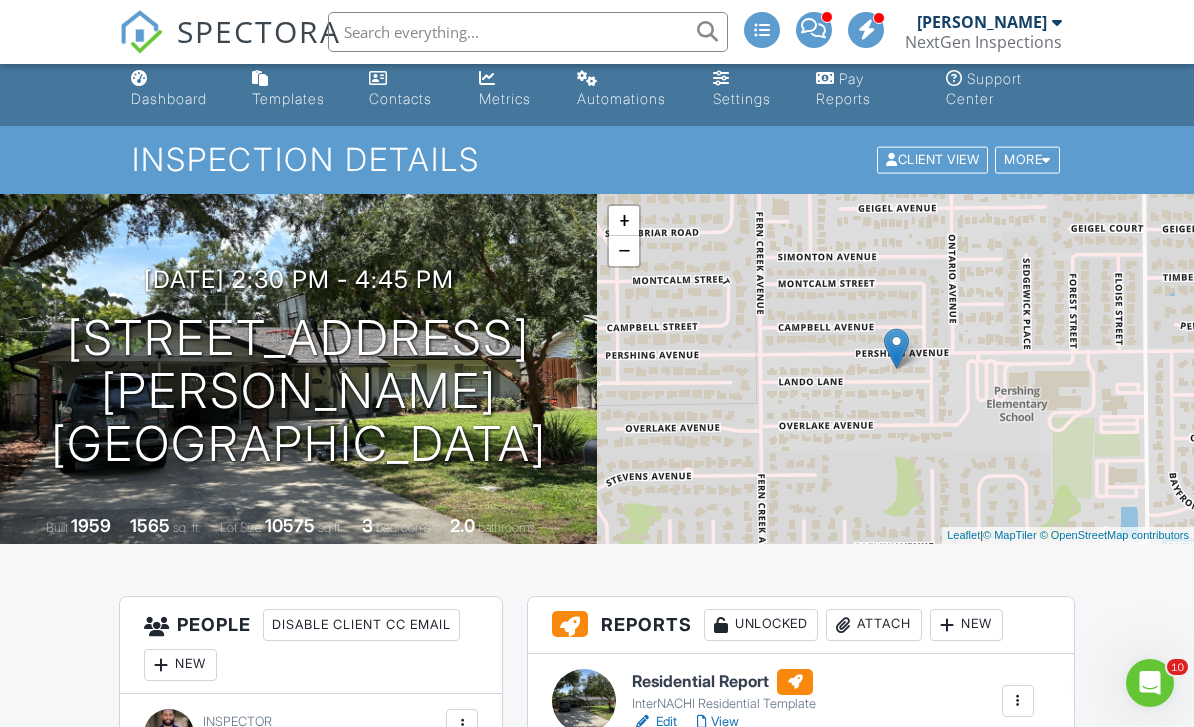 scroll, scrollTop: 0, scrollLeft: 0, axis: both 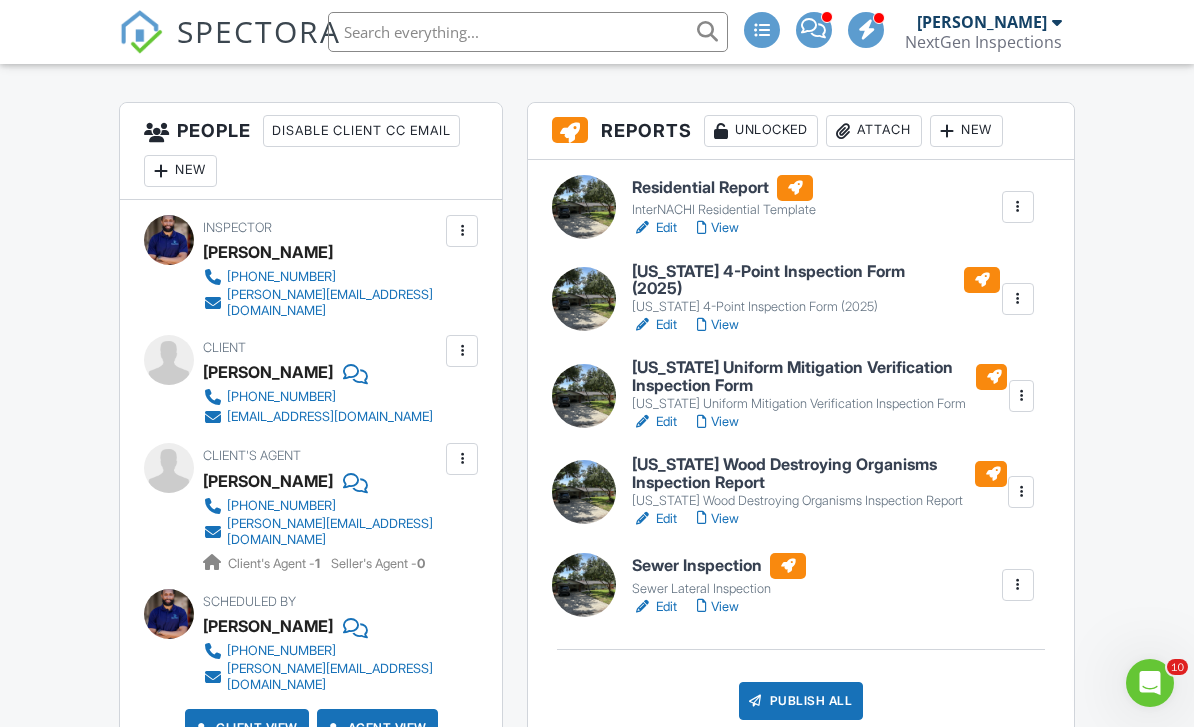 click on "View" at bounding box center [718, 422] 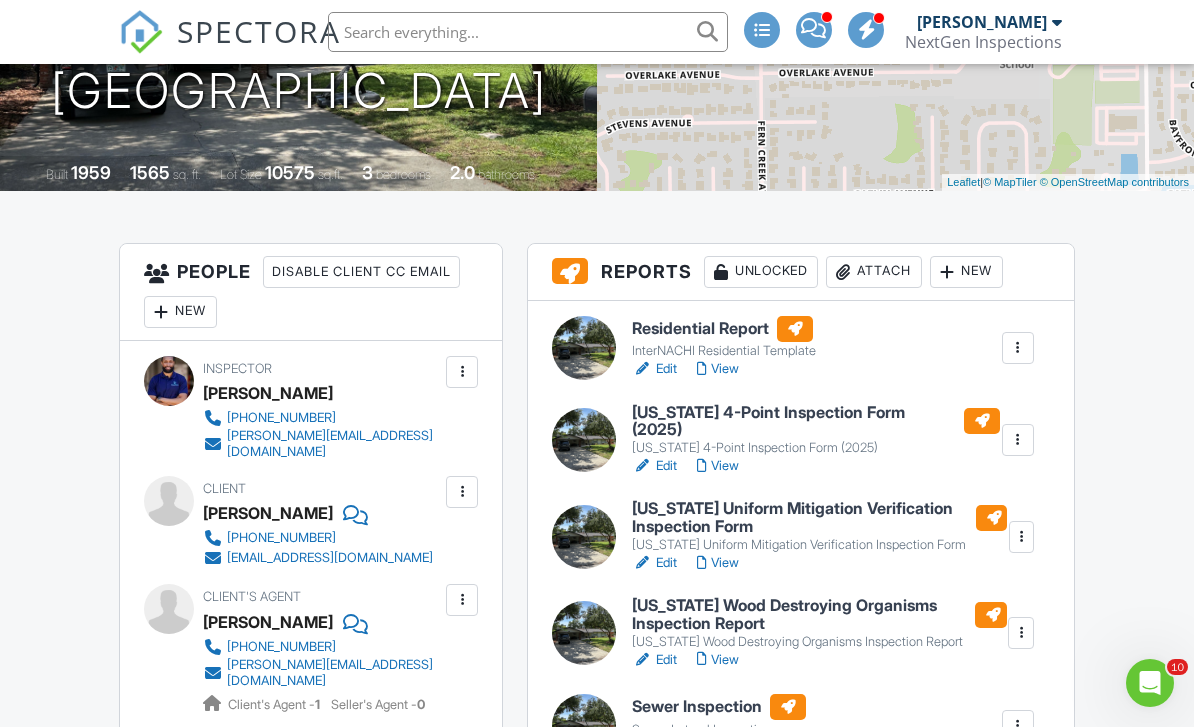 scroll, scrollTop: 574, scrollLeft: 0, axis: vertical 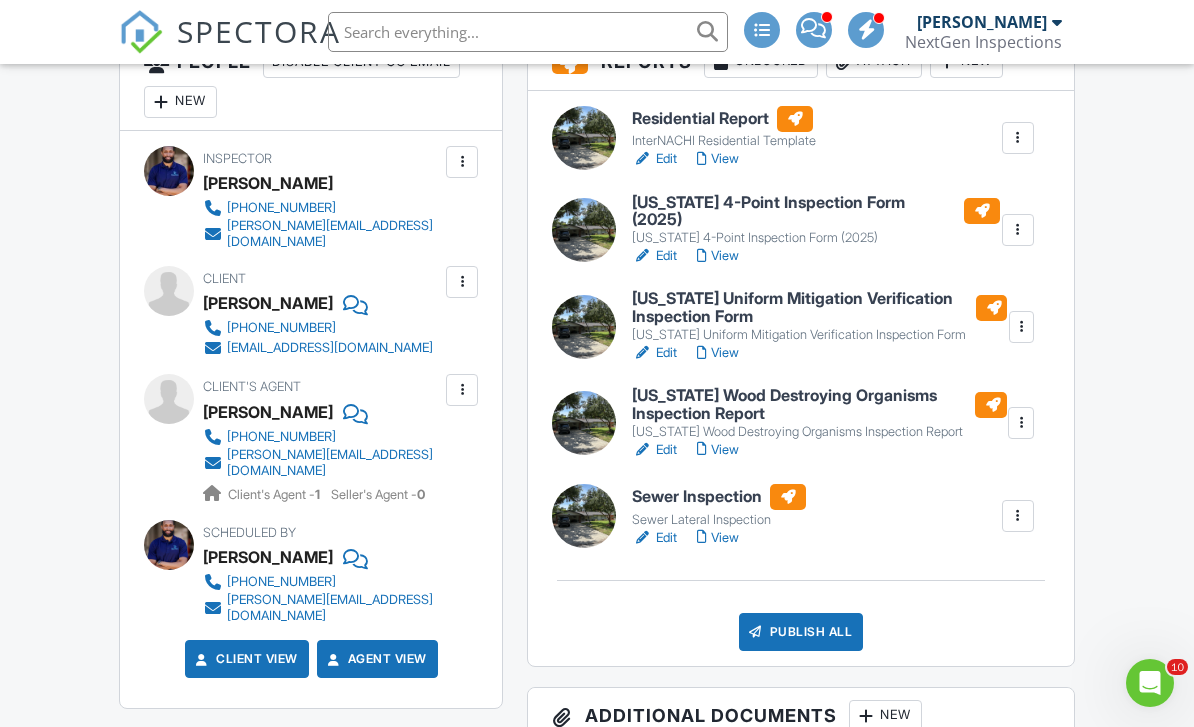 click on "View" at bounding box center [718, 450] 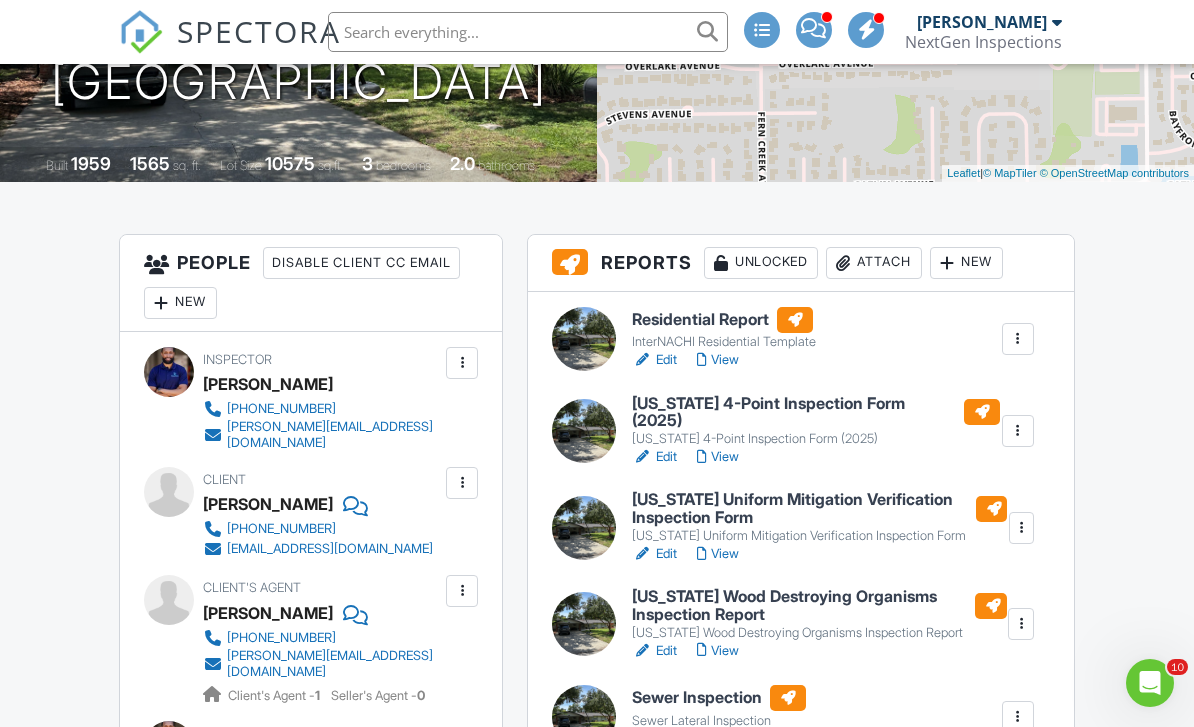 scroll, scrollTop: 547, scrollLeft: 0, axis: vertical 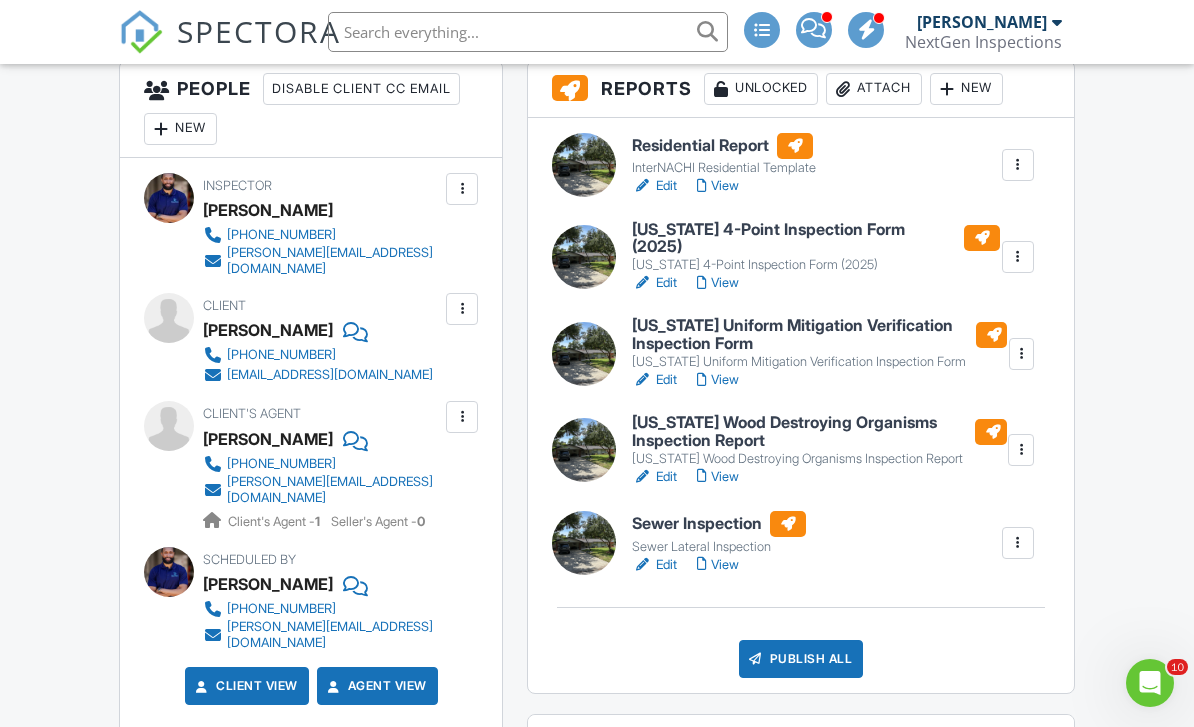 click on "View" at bounding box center (718, 565) 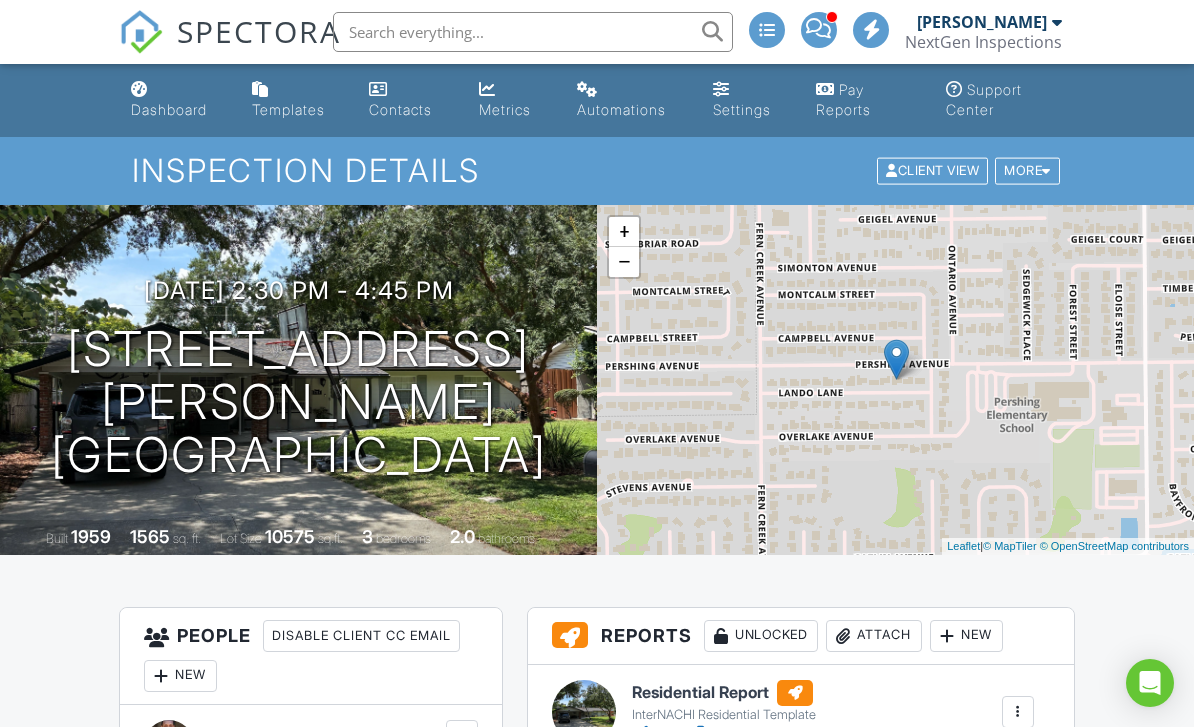 scroll, scrollTop: 583, scrollLeft: 0, axis: vertical 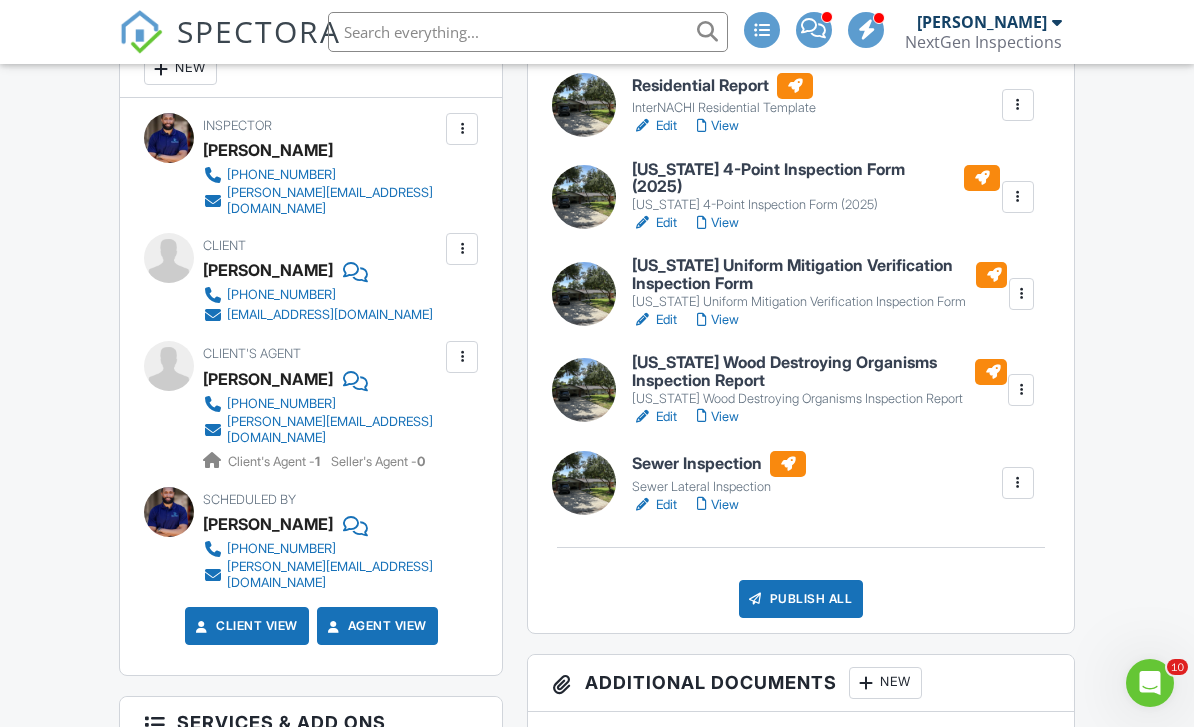 click on "Publish All" at bounding box center [801, 599] 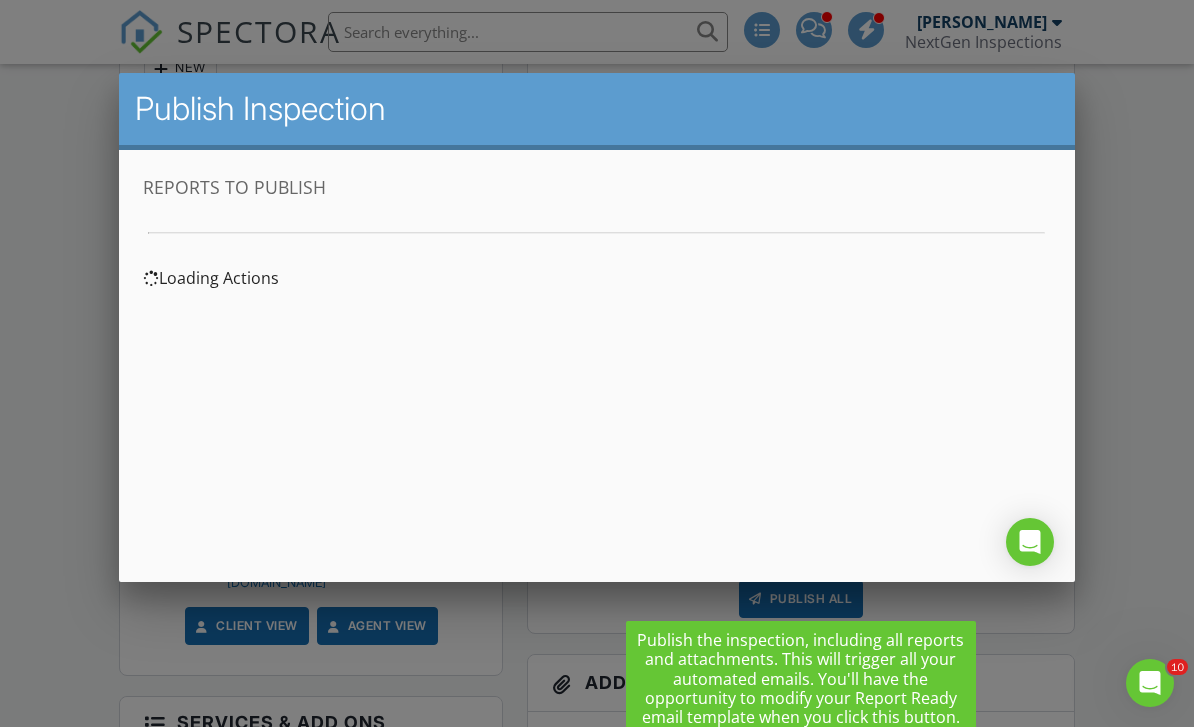 scroll, scrollTop: 0, scrollLeft: 0, axis: both 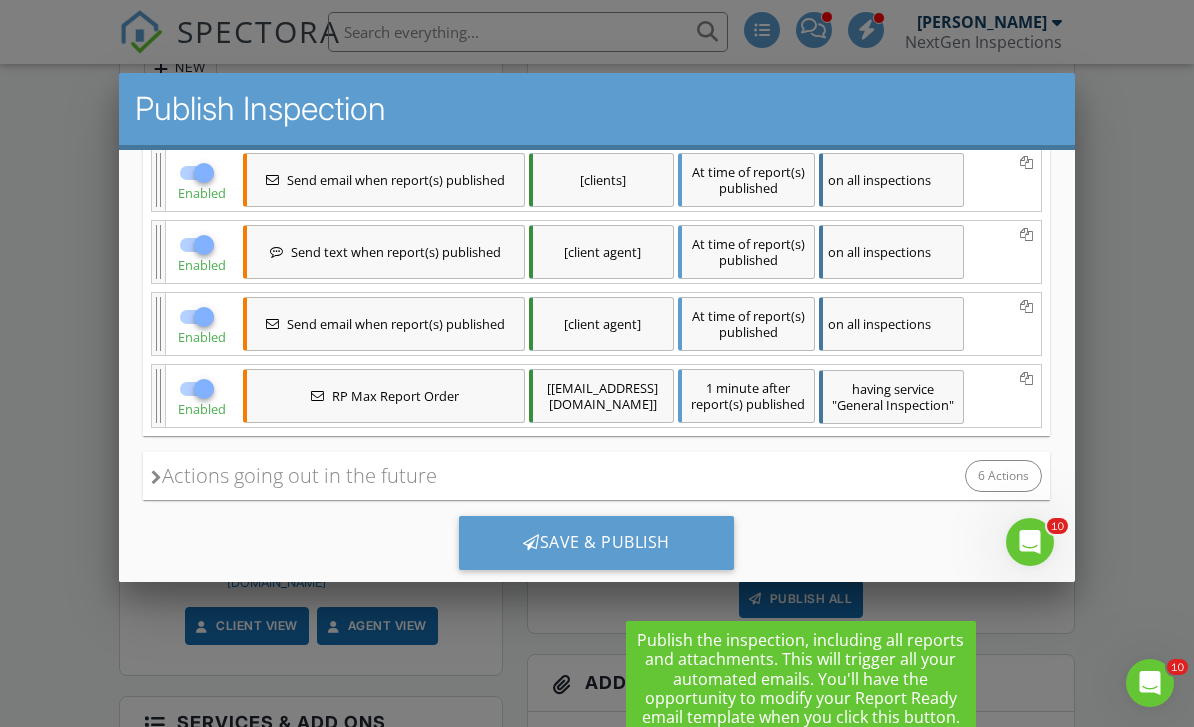 click at bounding box center [156, 476] 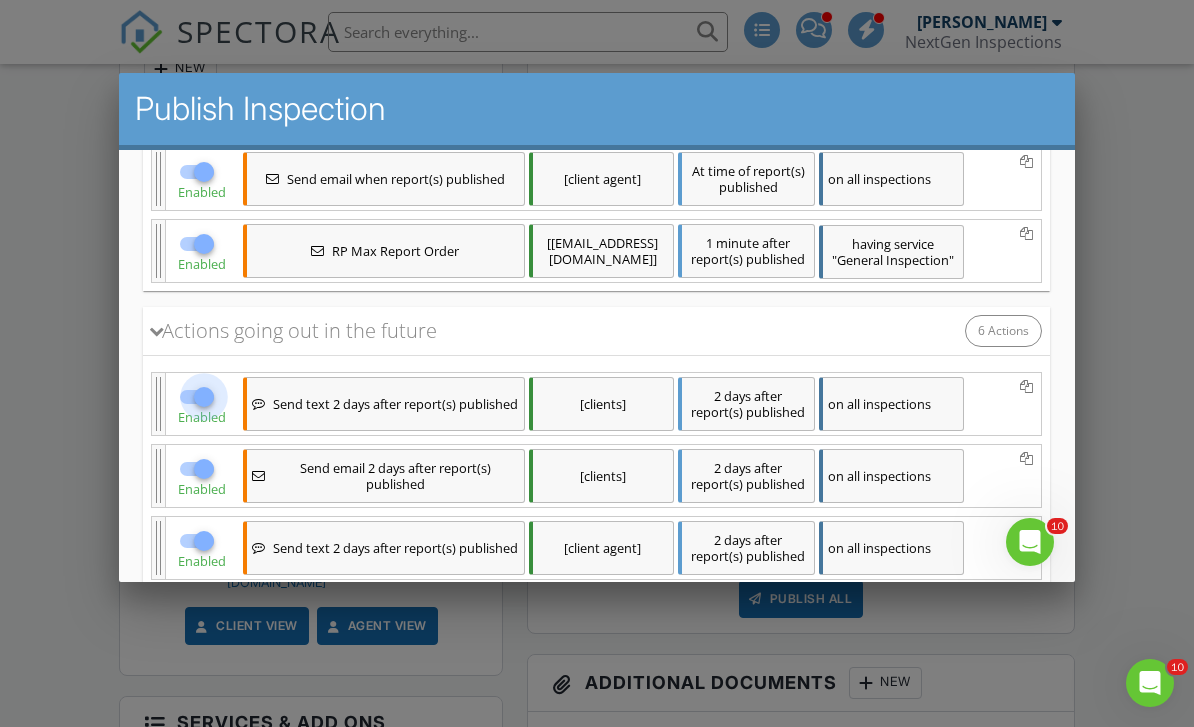 scroll, scrollTop: 704, scrollLeft: 0, axis: vertical 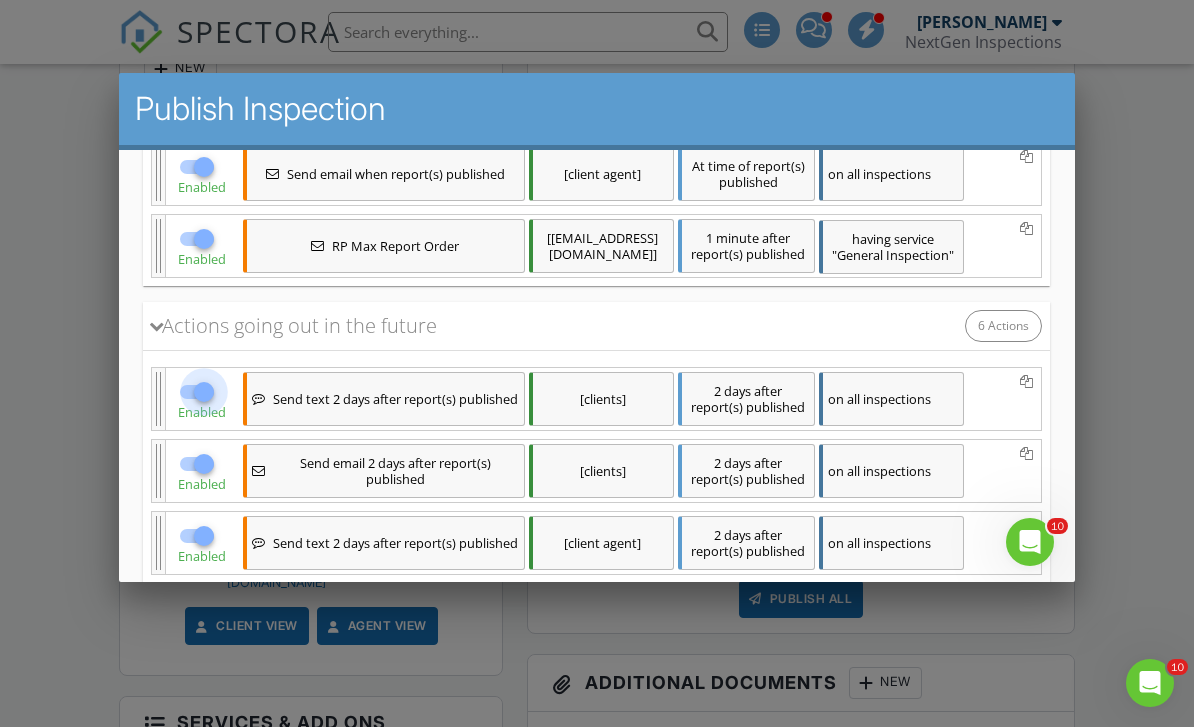 click at bounding box center [204, 391] 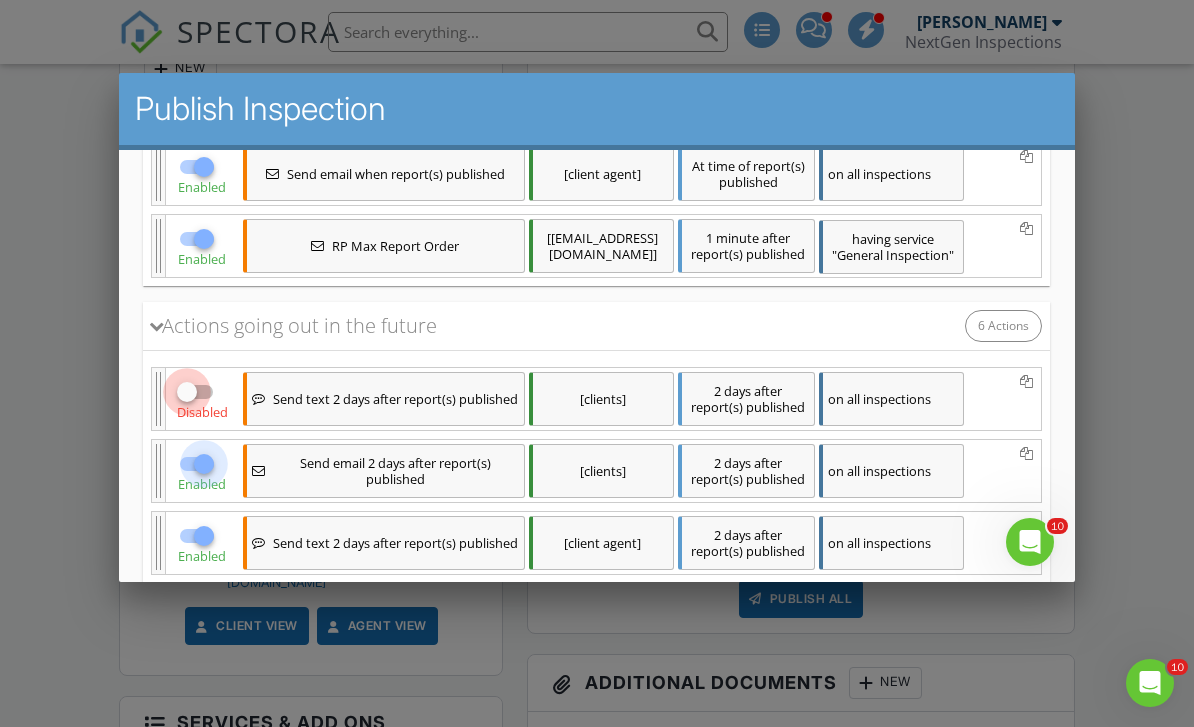 click at bounding box center (204, 463) 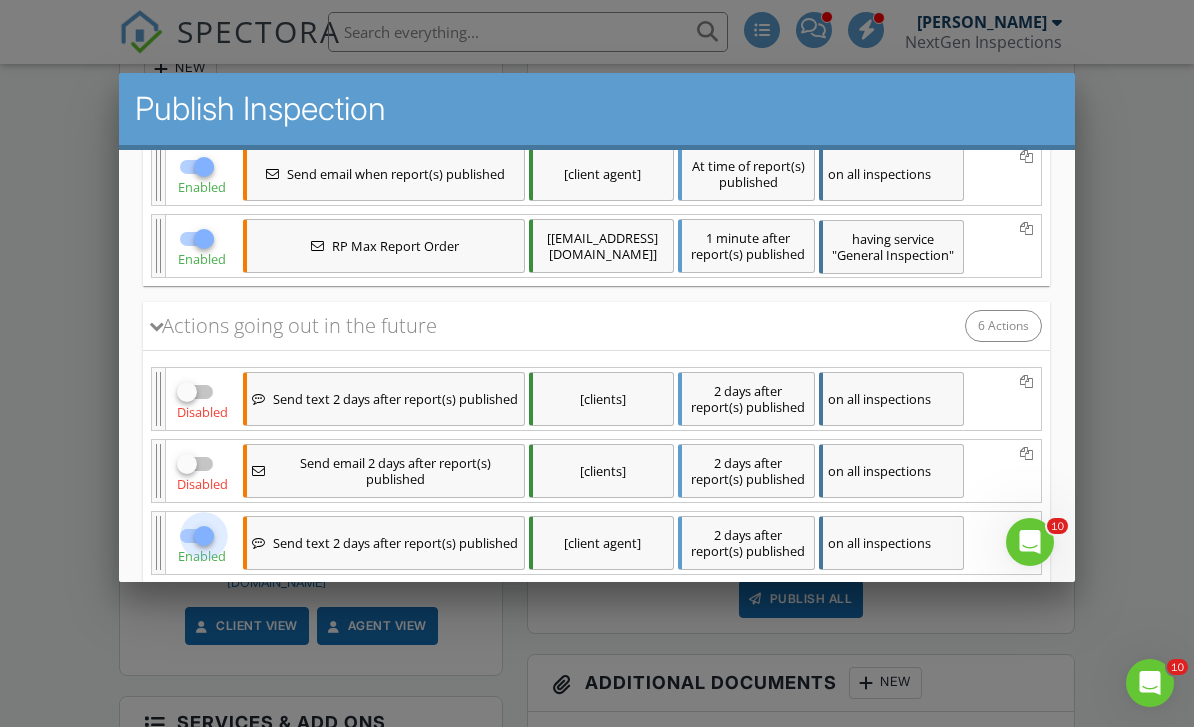 click at bounding box center [204, 535] 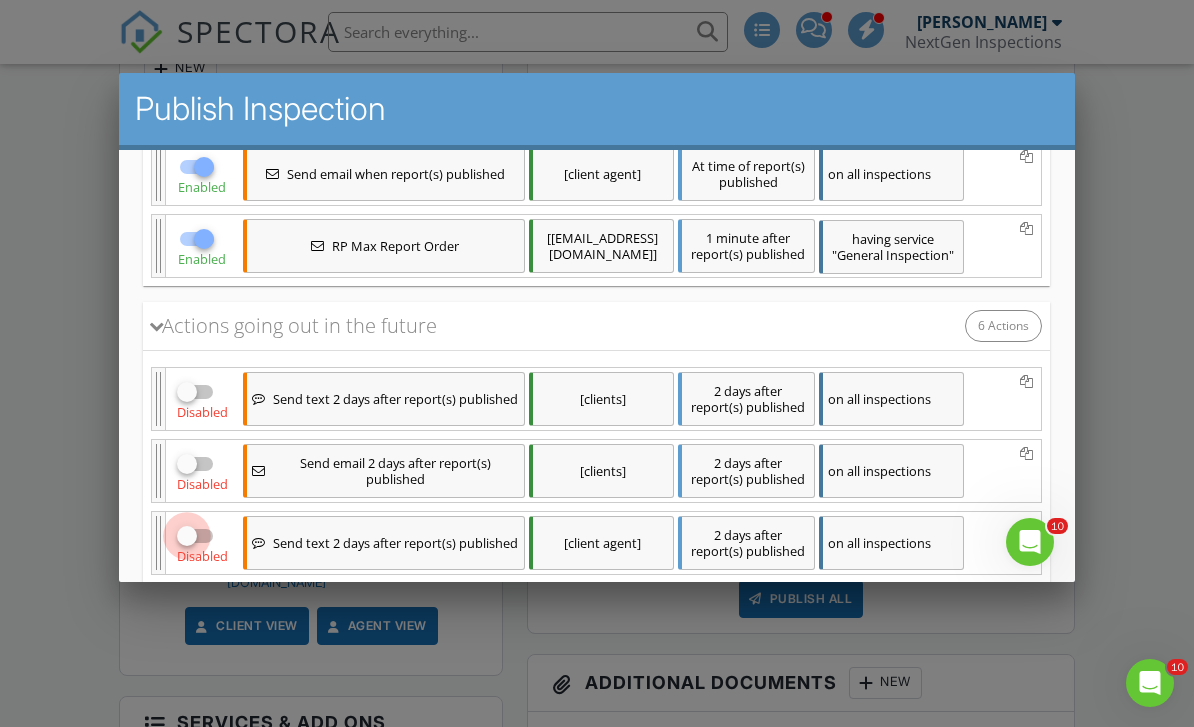 scroll, scrollTop: 820, scrollLeft: 0, axis: vertical 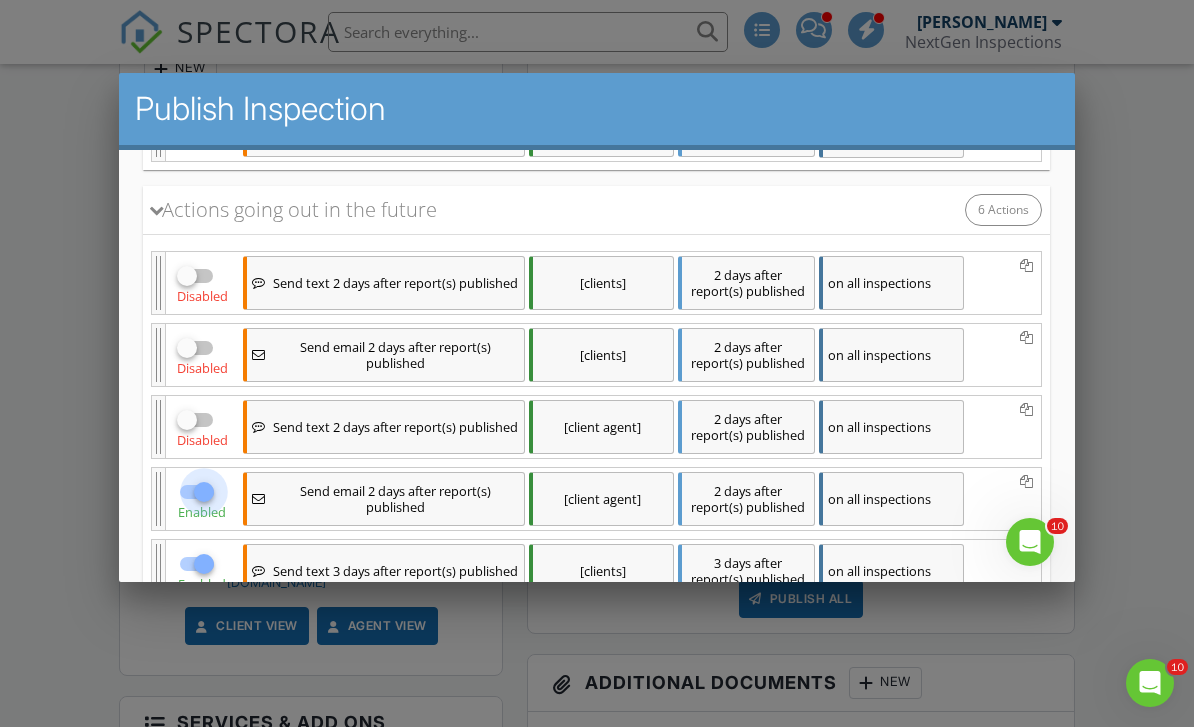 click at bounding box center (204, 491) 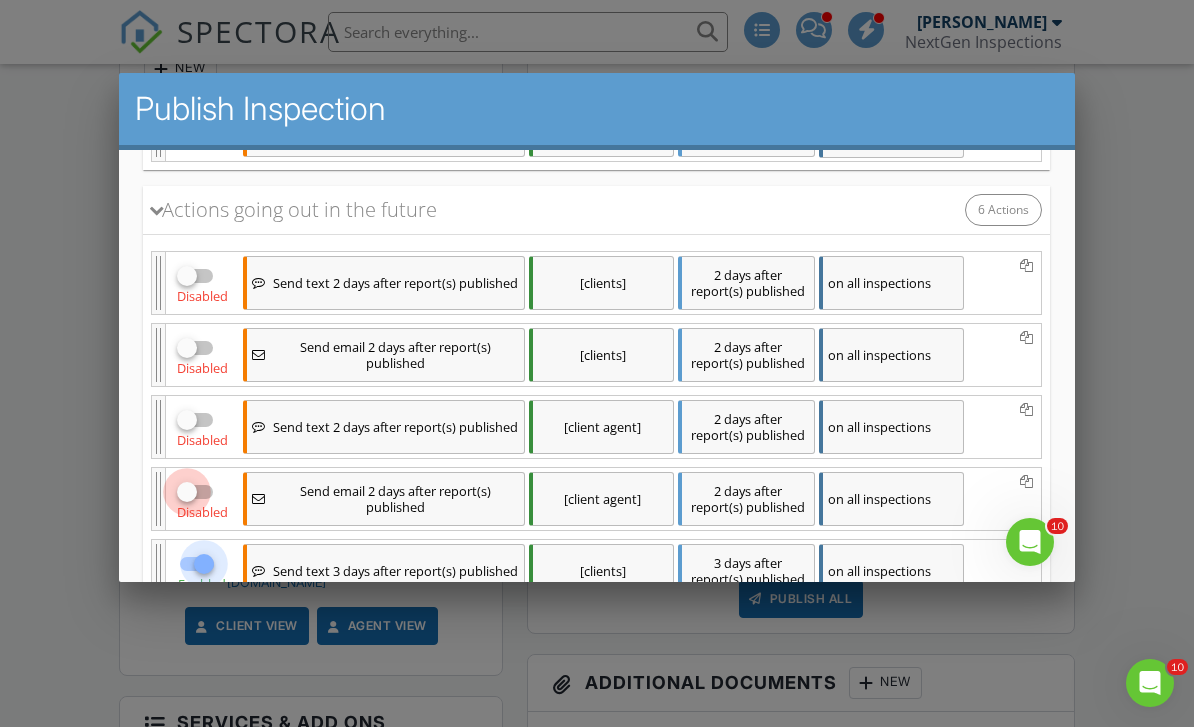click at bounding box center (204, 563) 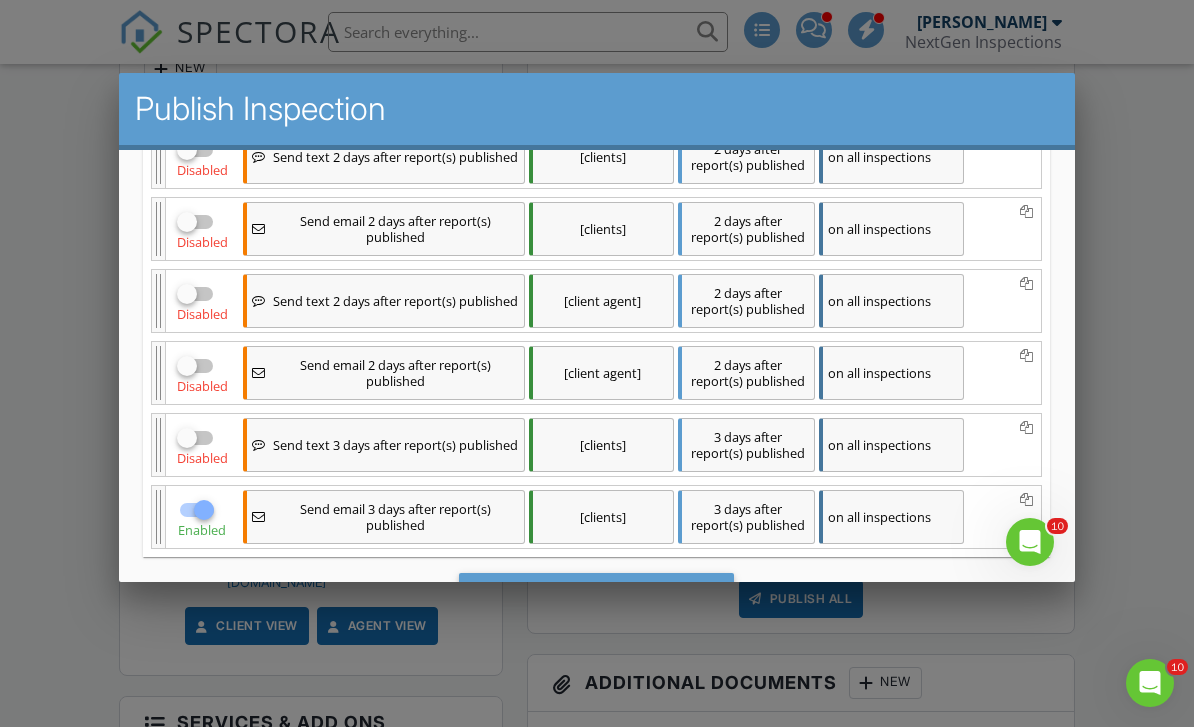 scroll, scrollTop: 955, scrollLeft: 0, axis: vertical 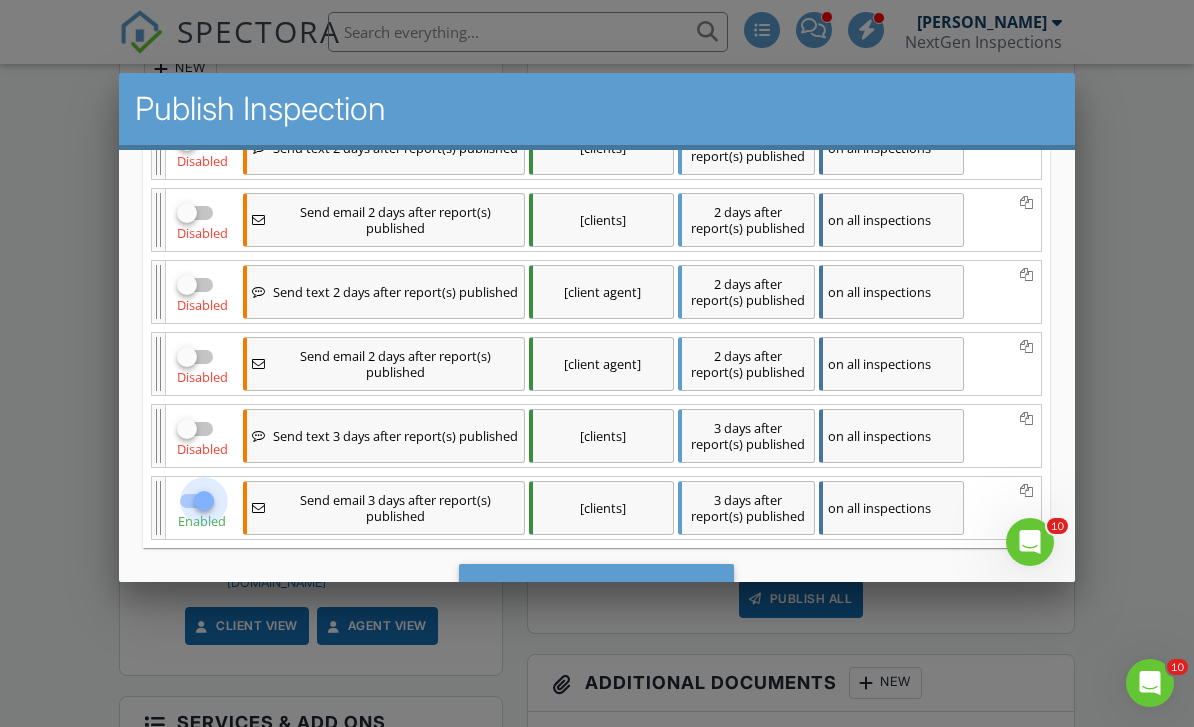 click at bounding box center (204, 500) 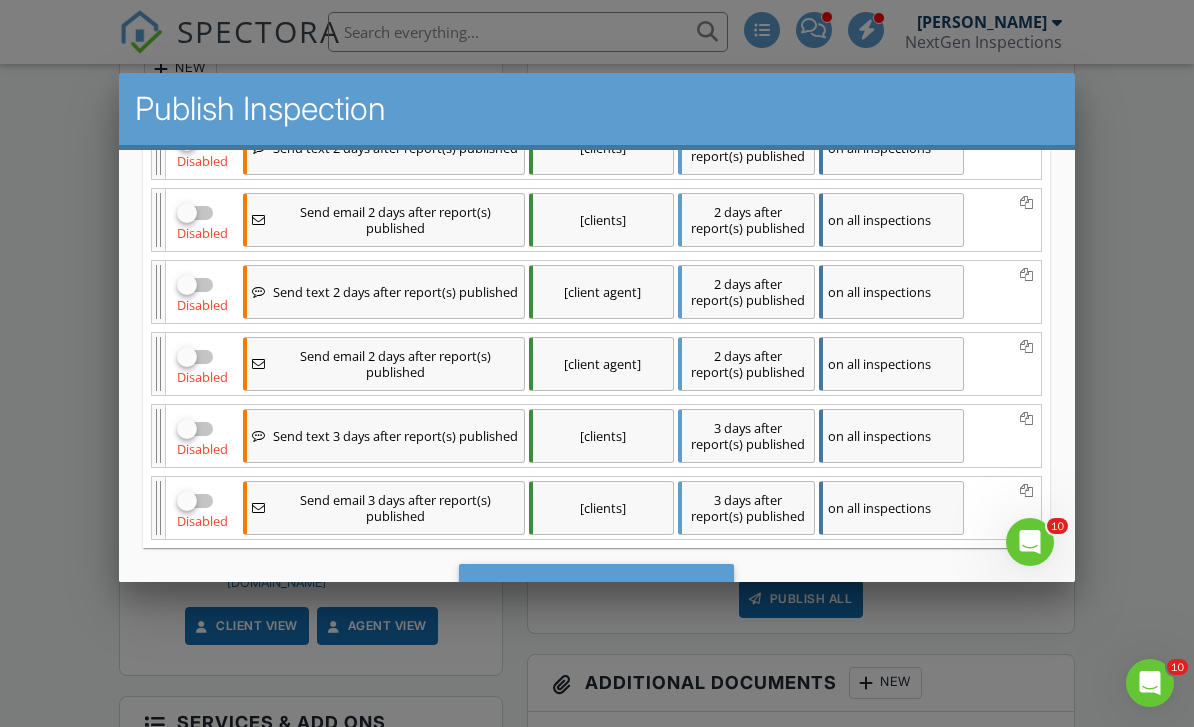 click on "Save & Publish" at bounding box center [596, 590] 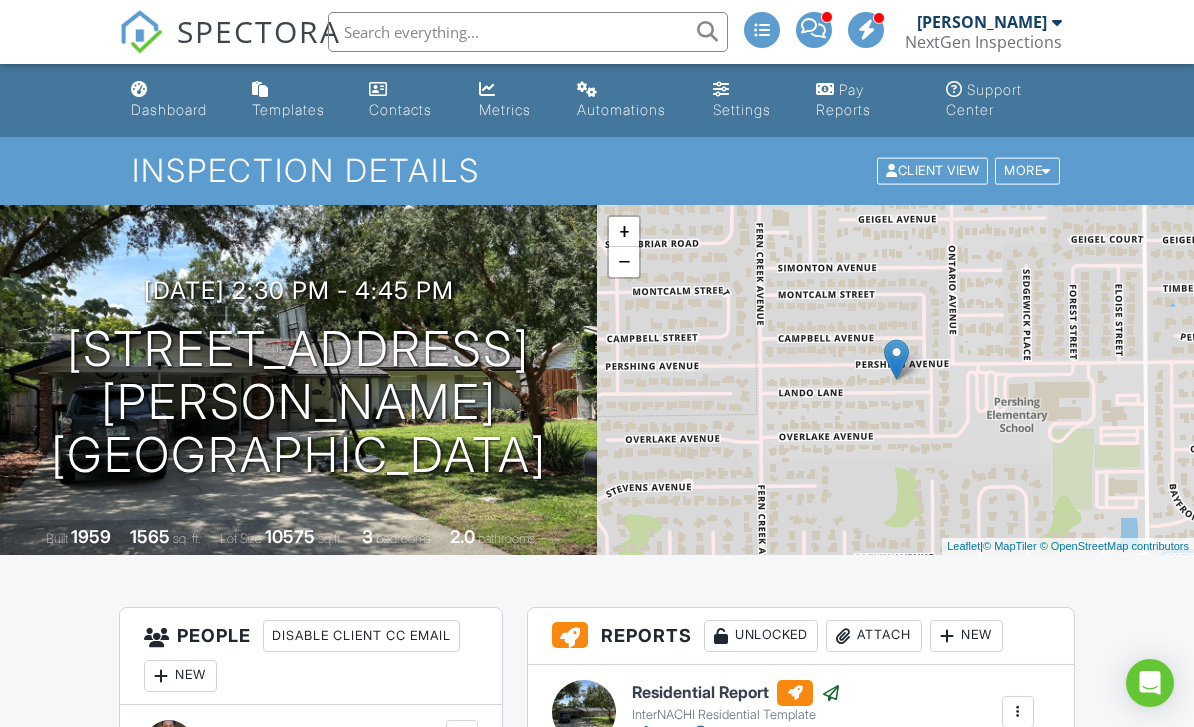 scroll, scrollTop: 0, scrollLeft: 0, axis: both 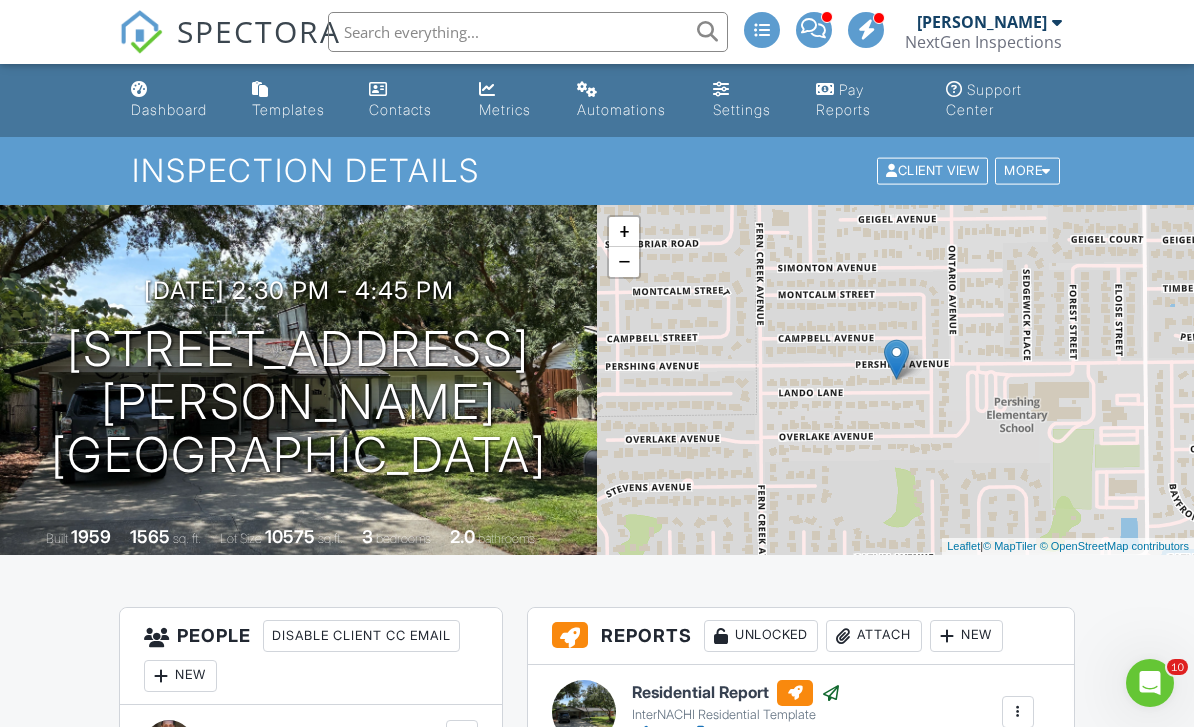 click on "Dashboard" at bounding box center [169, 109] 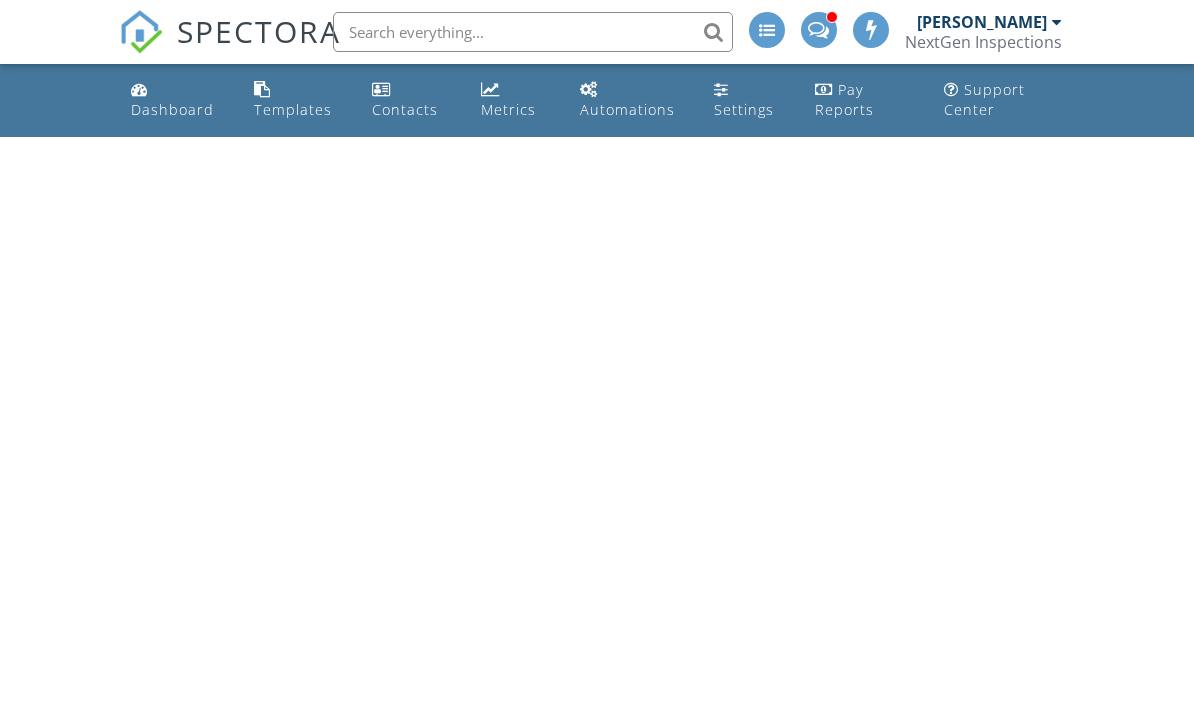 scroll, scrollTop: 0, scrollLeft: 0, axis: both 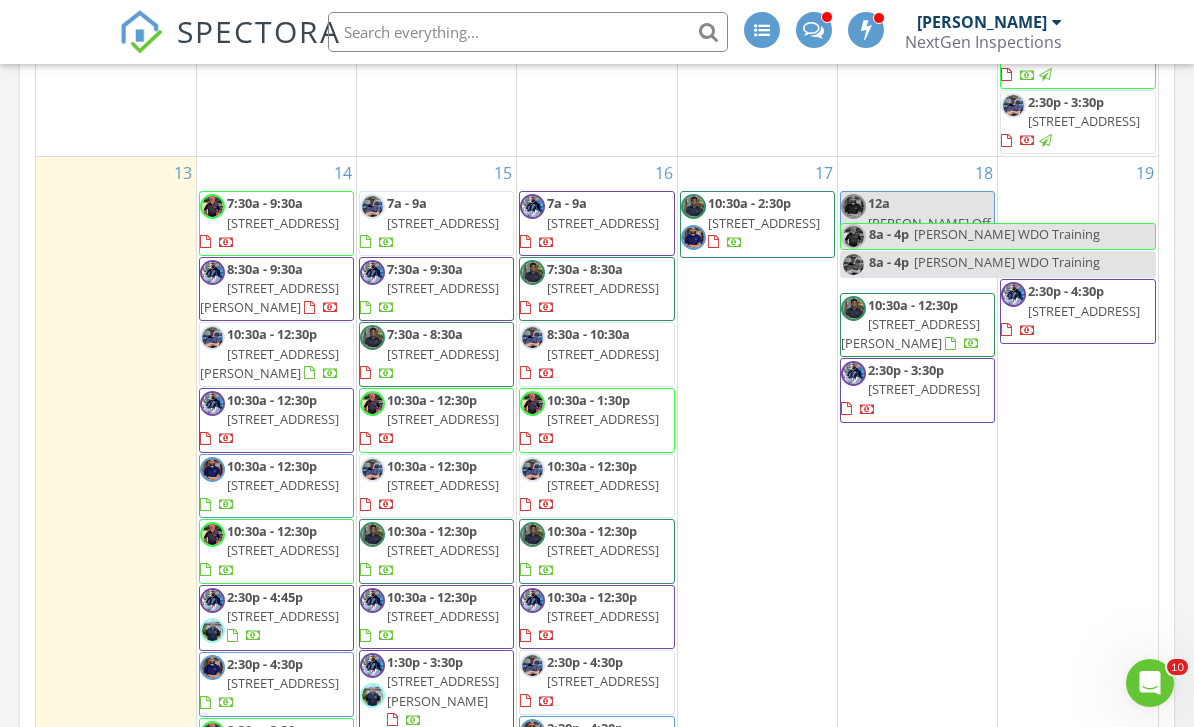 click on "[DATE]
[PERSON_NAME]
No results found       New Inspection     New Quote         Map               + − Leaflet  |  © MapTiler   © OpenStreetMap contributors     In Progress
[PERSON_NAME]
No results found       Calendar                 [DATE] [DATE] list day week cal wk 4 wk month Sun Mon Tue Wed Thu Fri Sat 29
10:30a - 11:30a
[STREET_ADDRESS]
12:30p - 1:30p
[STREET_ADDRESS]
2:30p - 4:30p
[STREET_ADDRESS]
30
7a - 5p
Off" at bounding box center [597, 171] 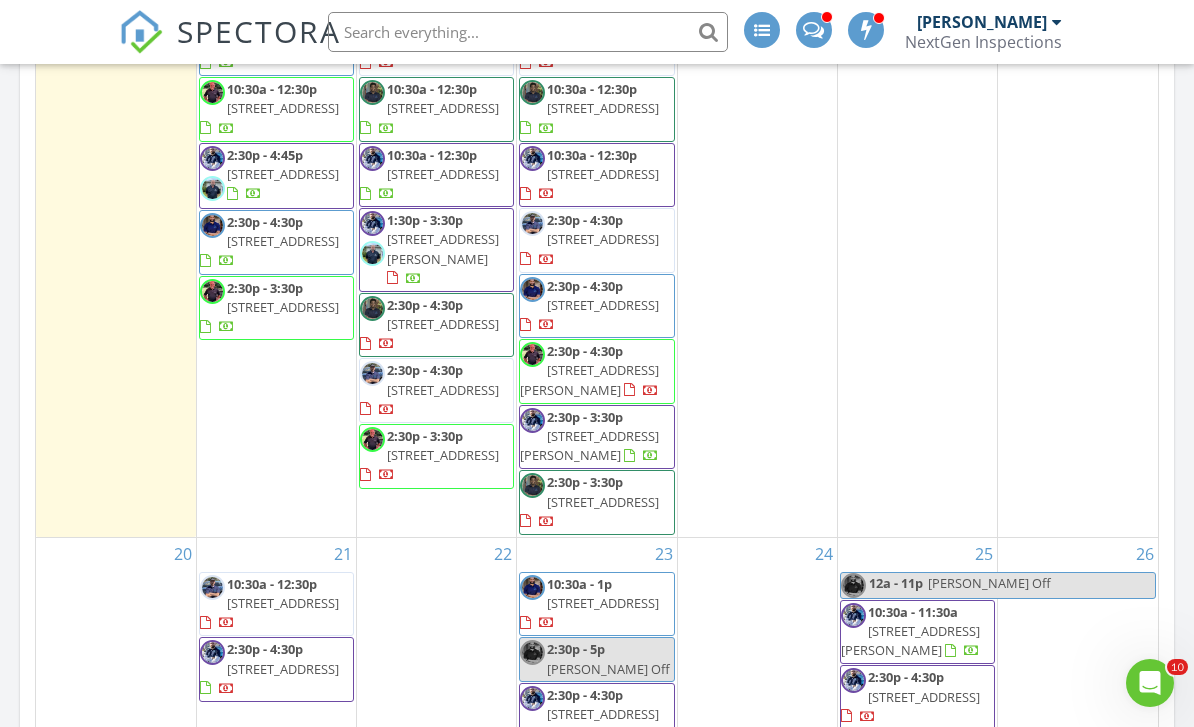 scroll, scrollTop: 2266, scrollLeft: 0, axis: vertical 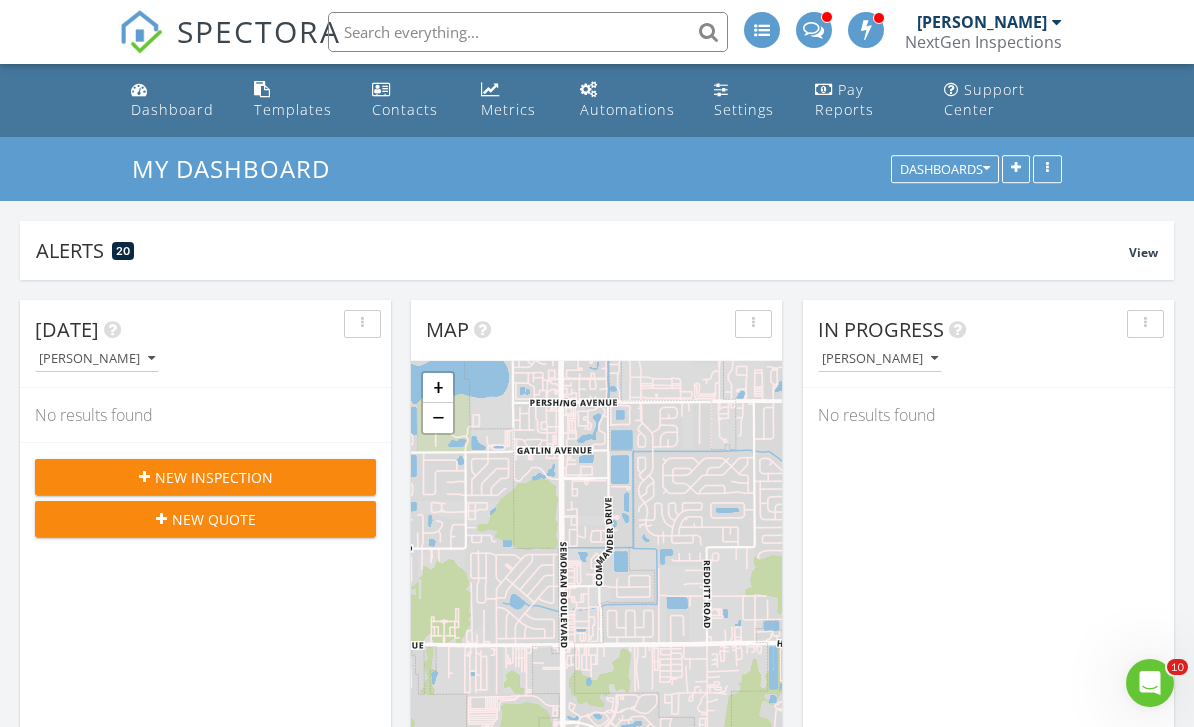 click on "Metrics" at bounding box center (508, 109) 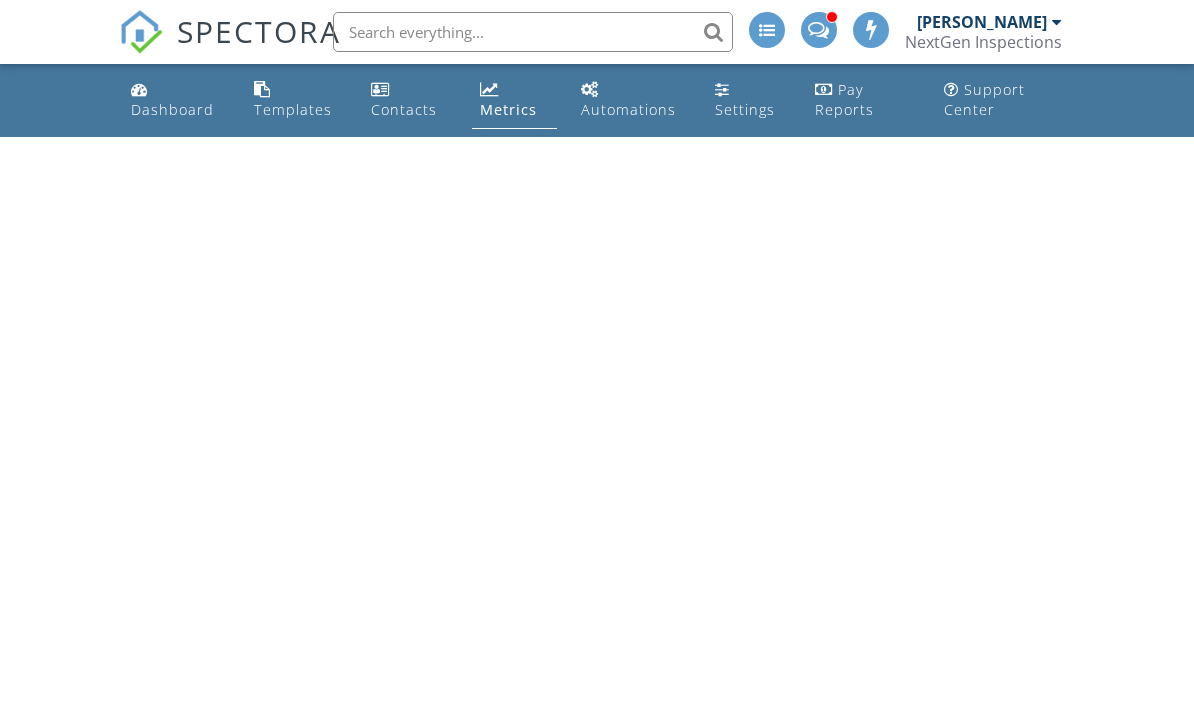 scroll, scrollTop: 0, scrollLeft: 0, axis: both 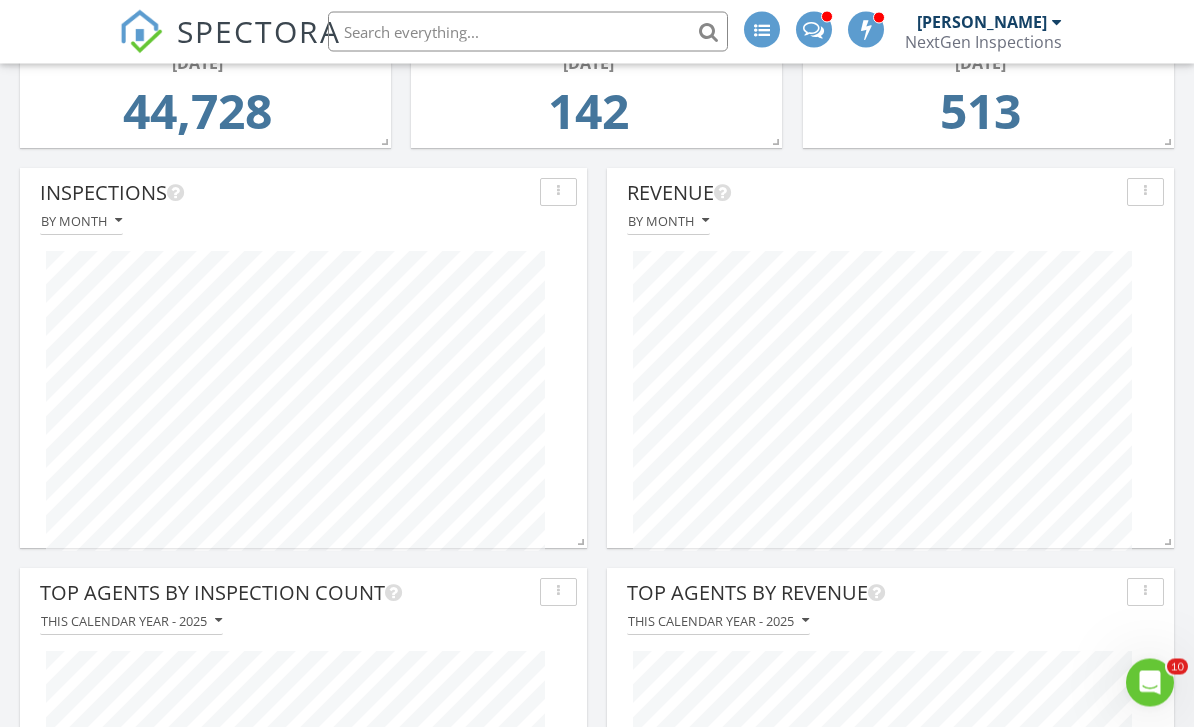 click at bounding box center [890, 402] 